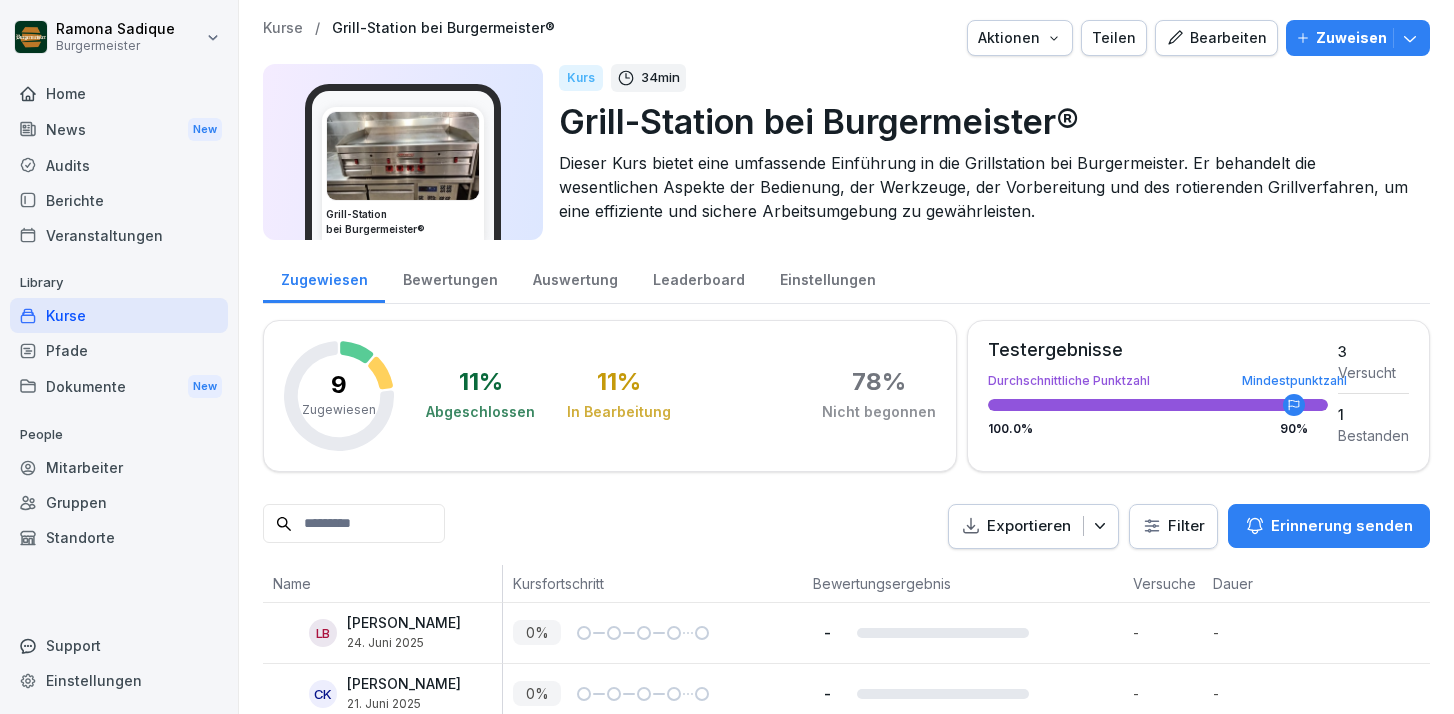 scroll, scrollTop: 0, scrollLeft: 0, axis: both 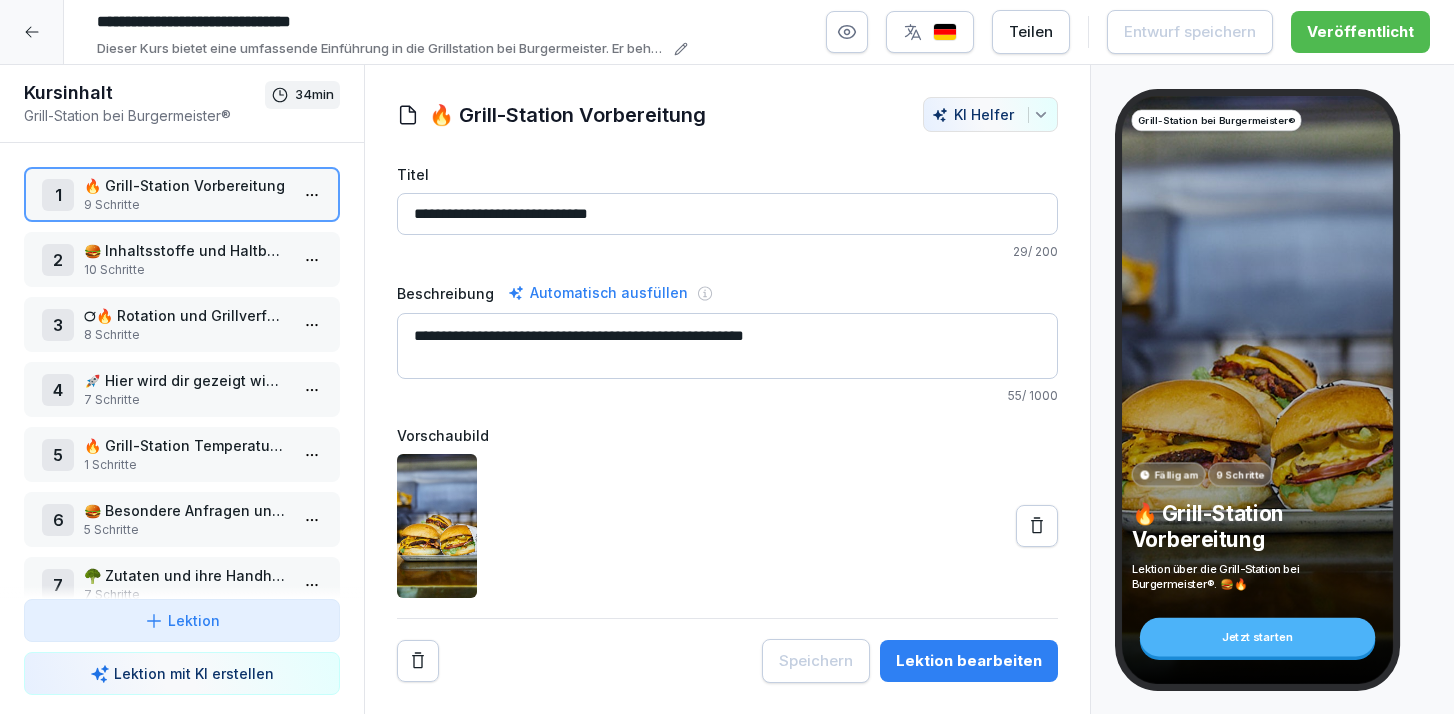 click on "10 Schritte" at bounding box center [186, 270] 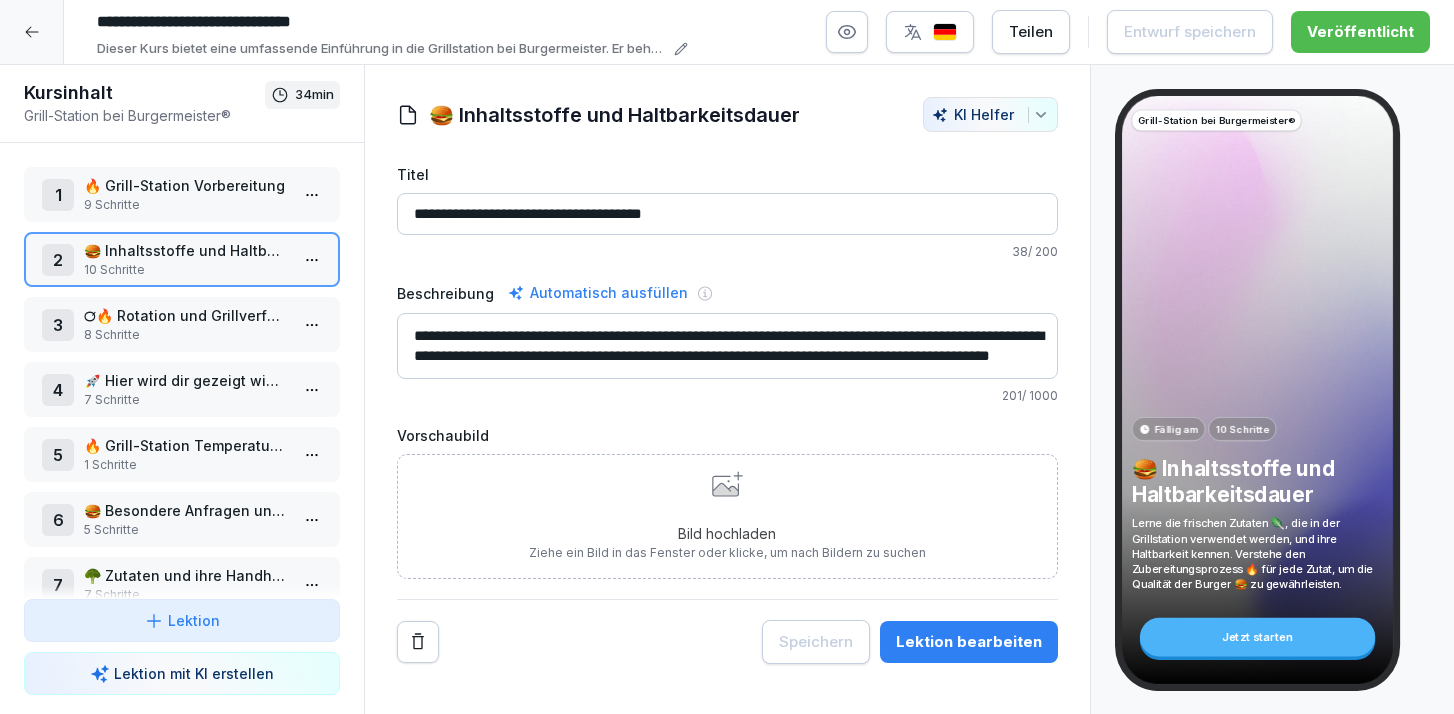 click on "1 🔥 Grill-Station Vorbereitung 9 Schritte 2 🍔 Inhaltsstoffe und Haltbarkeitsdauer 10 Schritte 3 ℺🔥  Rotation und Grillverfahren 8 Schritte 4 🚀 Hier wird dir gezeigt wie du deine Produkte Vorbereitest 7 Schritte 5 🔥 Grill-Station Temperatur Messen 1 Schritte 6 🍔 Besondere Anfragen und Anpassungen 5 Schritte 7 🥦 Zutaten und ihre Handhabung 7 Schritte 8 🧼 Reinigungs- und Sicherheitsmaßnahmen 7 Schritte 🌟 Grill-Station Kapiteltest 31 Schritte
To pick up a draggable item, press the space bar.
While dragging, use the arrow keys to move the item.
Press space again to drop the item in its new position, or press escape to cancel.
Draggable item l5memu83ou9e1vxnw1m6ai9t was dropped over droppable area l5memu83ou9e1vxnw1m6ai9t" at bounding box center [182, 371] 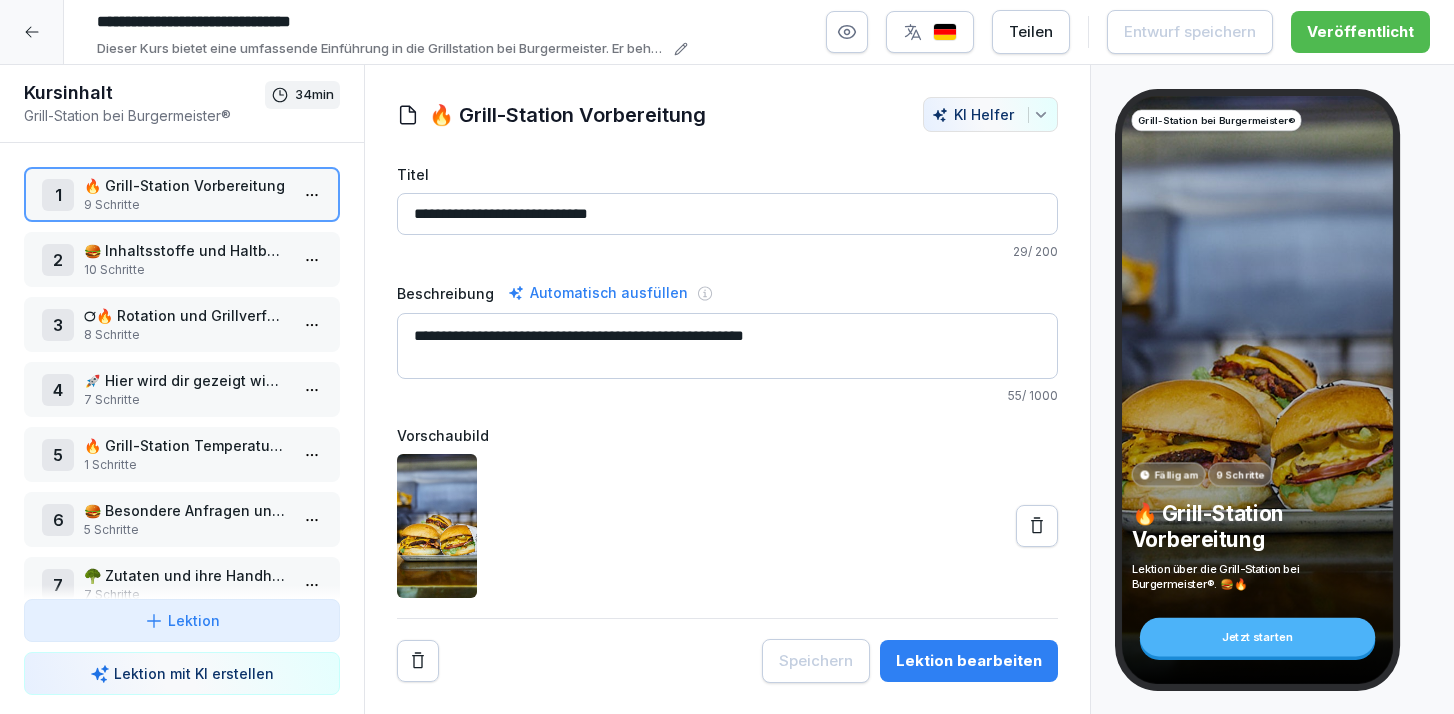 click on "Lektion bearbeiten" at bounding box center [969, 661] 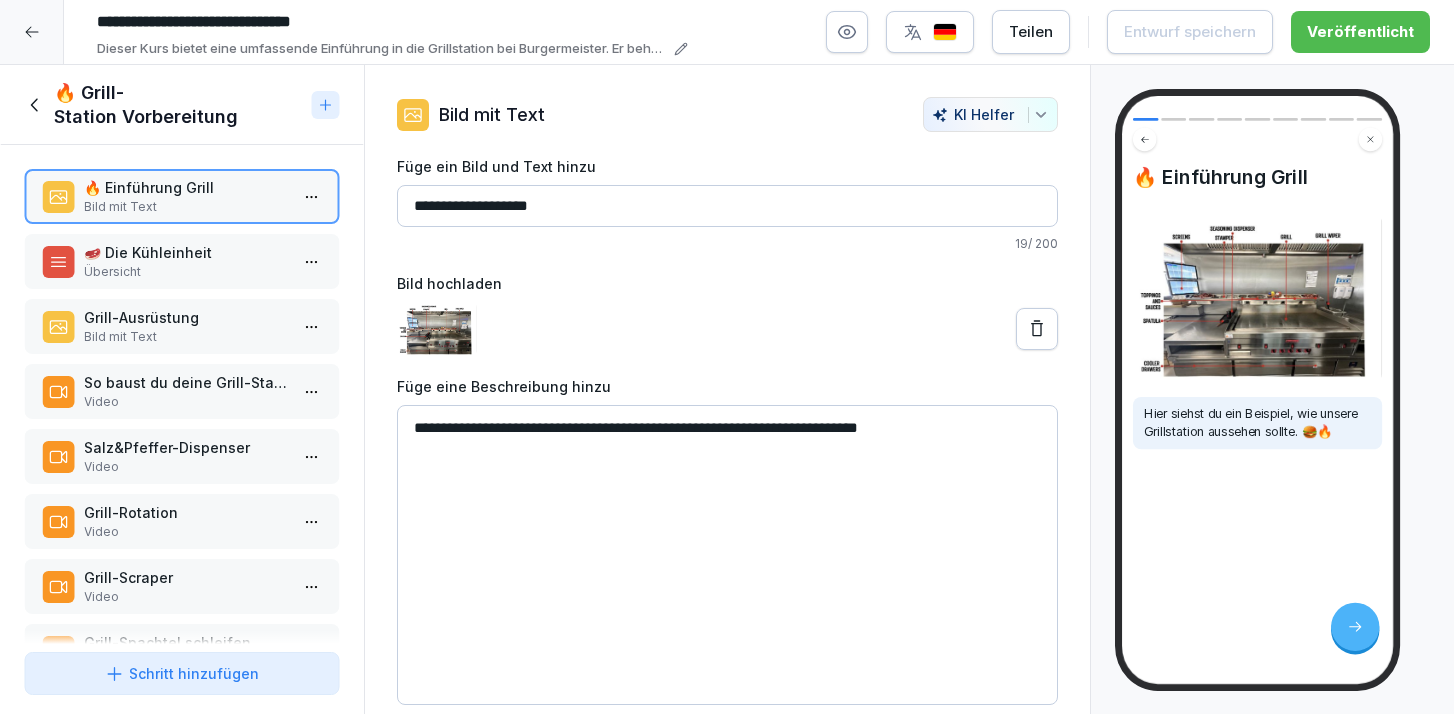 click 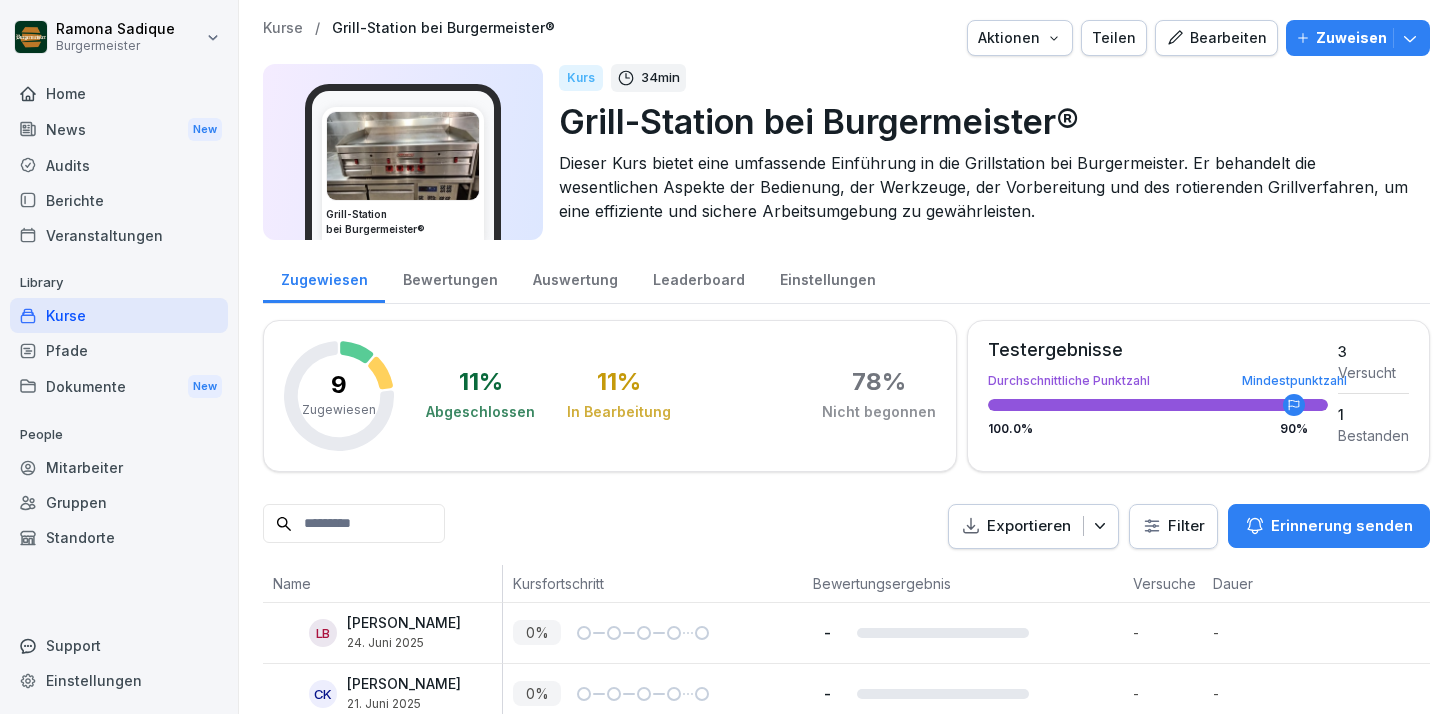 click on "Bearbeiten" at bounding box center (1216, 38) 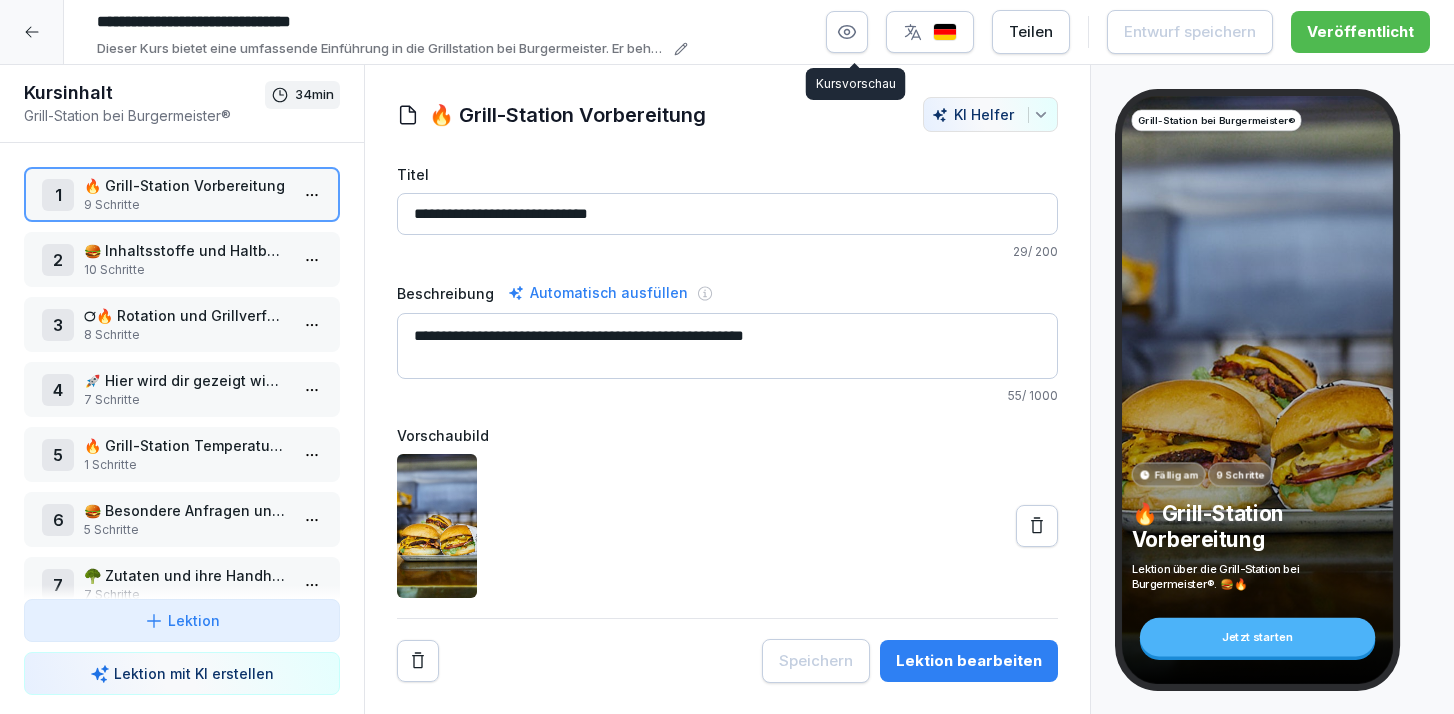 click 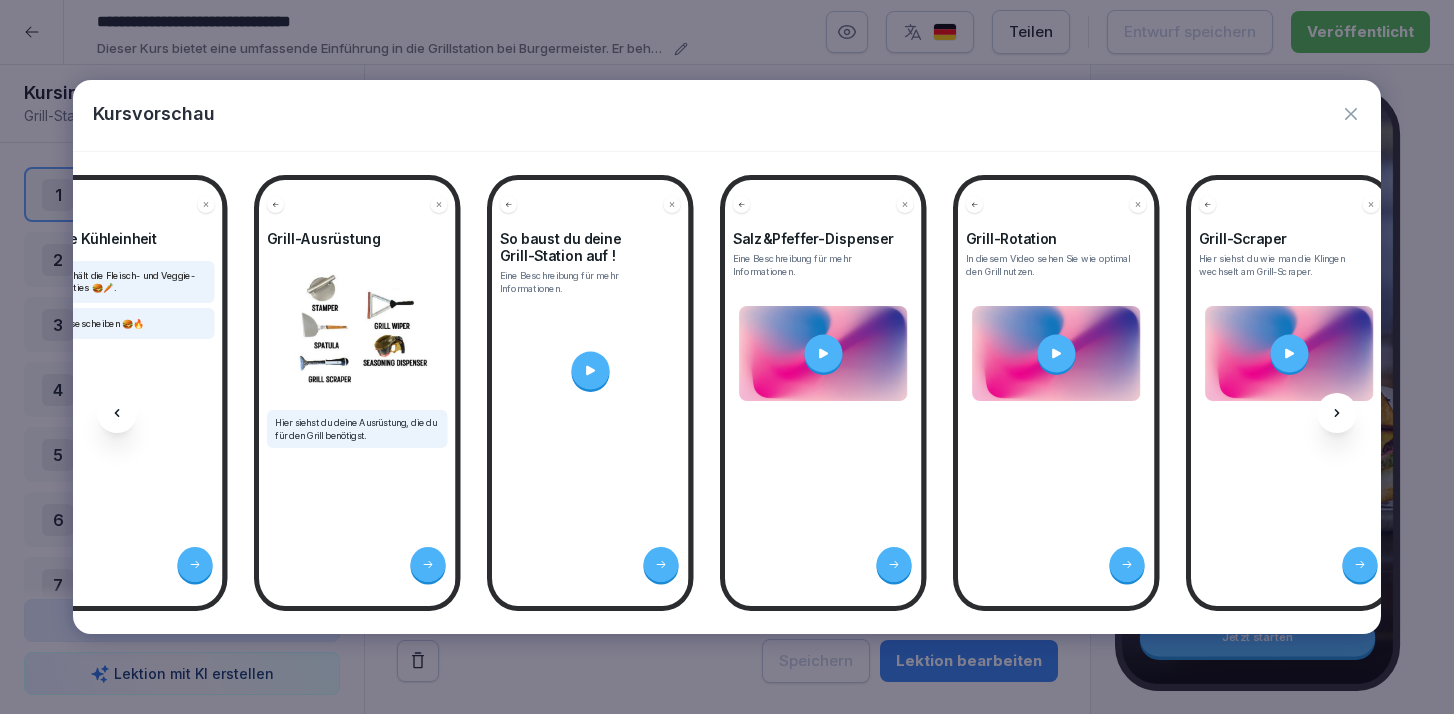scroll, scrollTop: 0, scrollLeft: 593, axis: horizontal 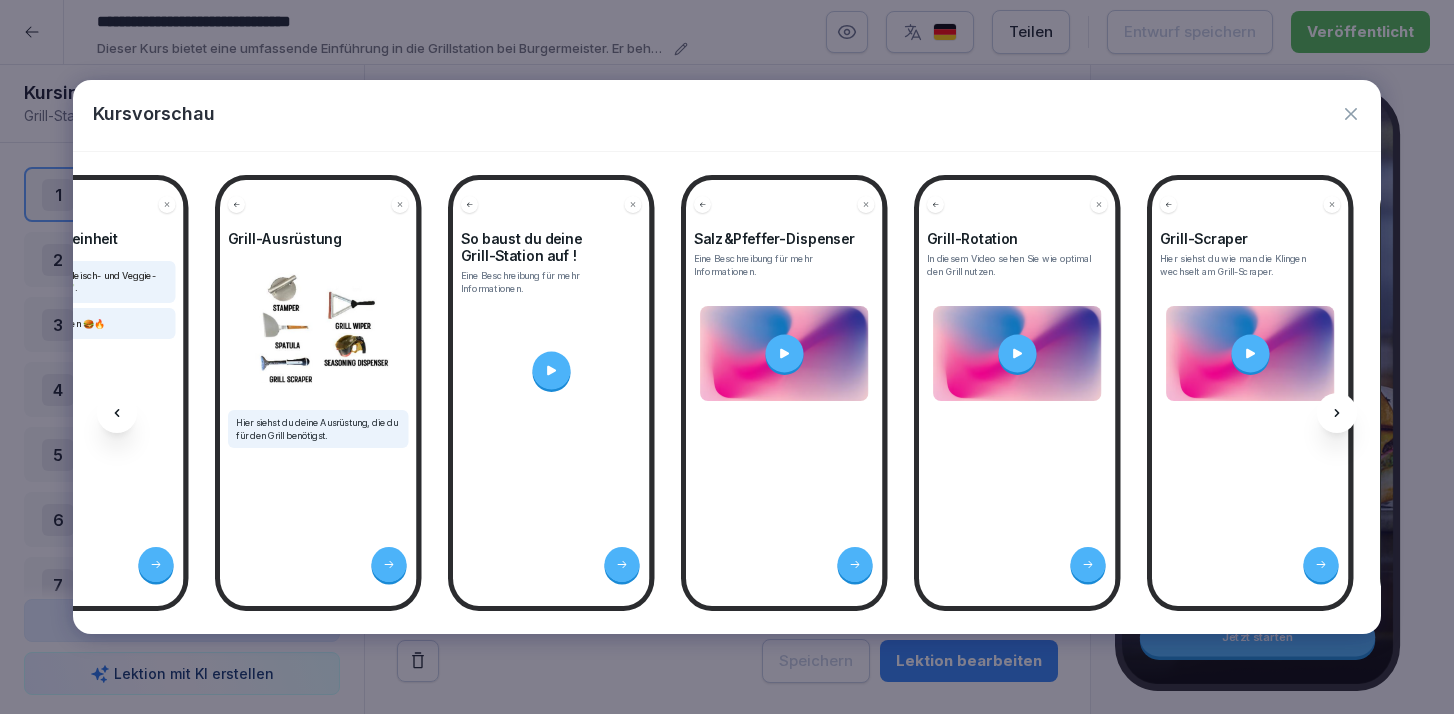 click 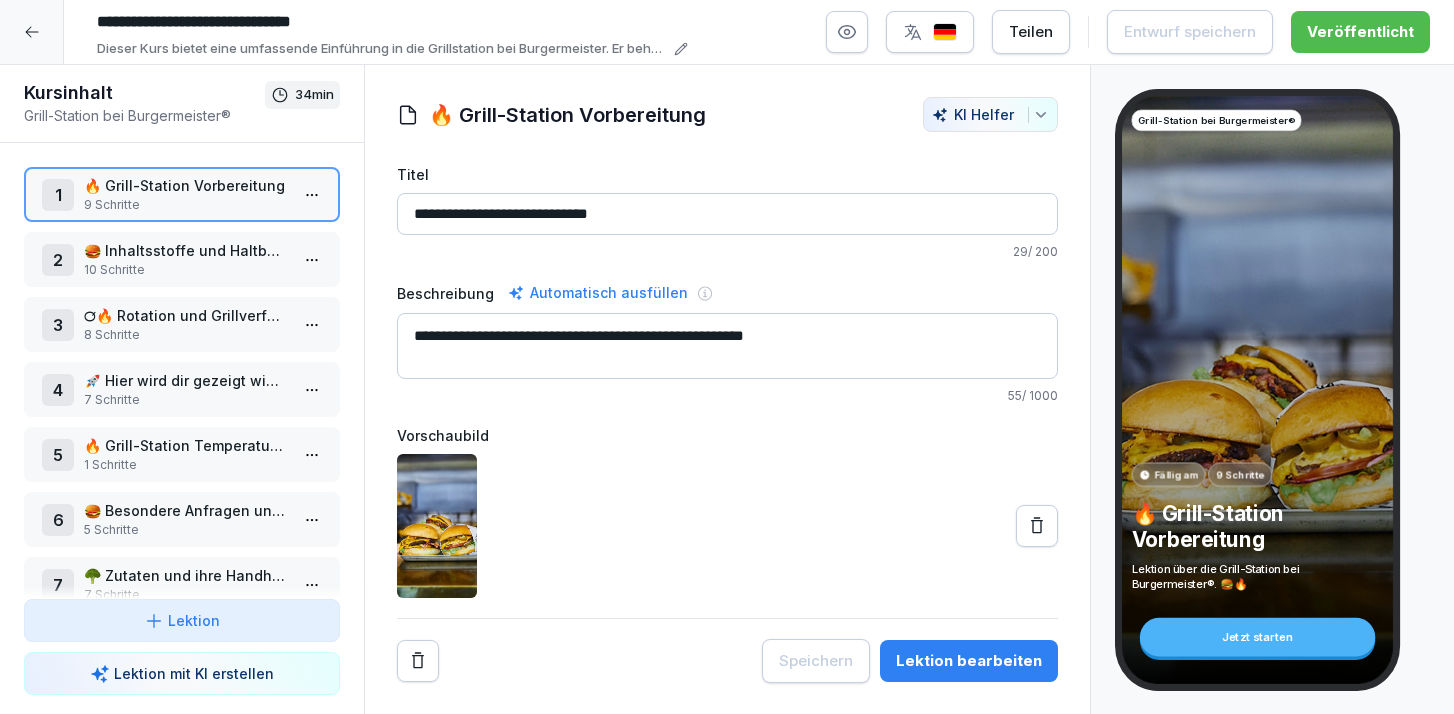 click on "9 Schritte" at bounding box center [186, 205] 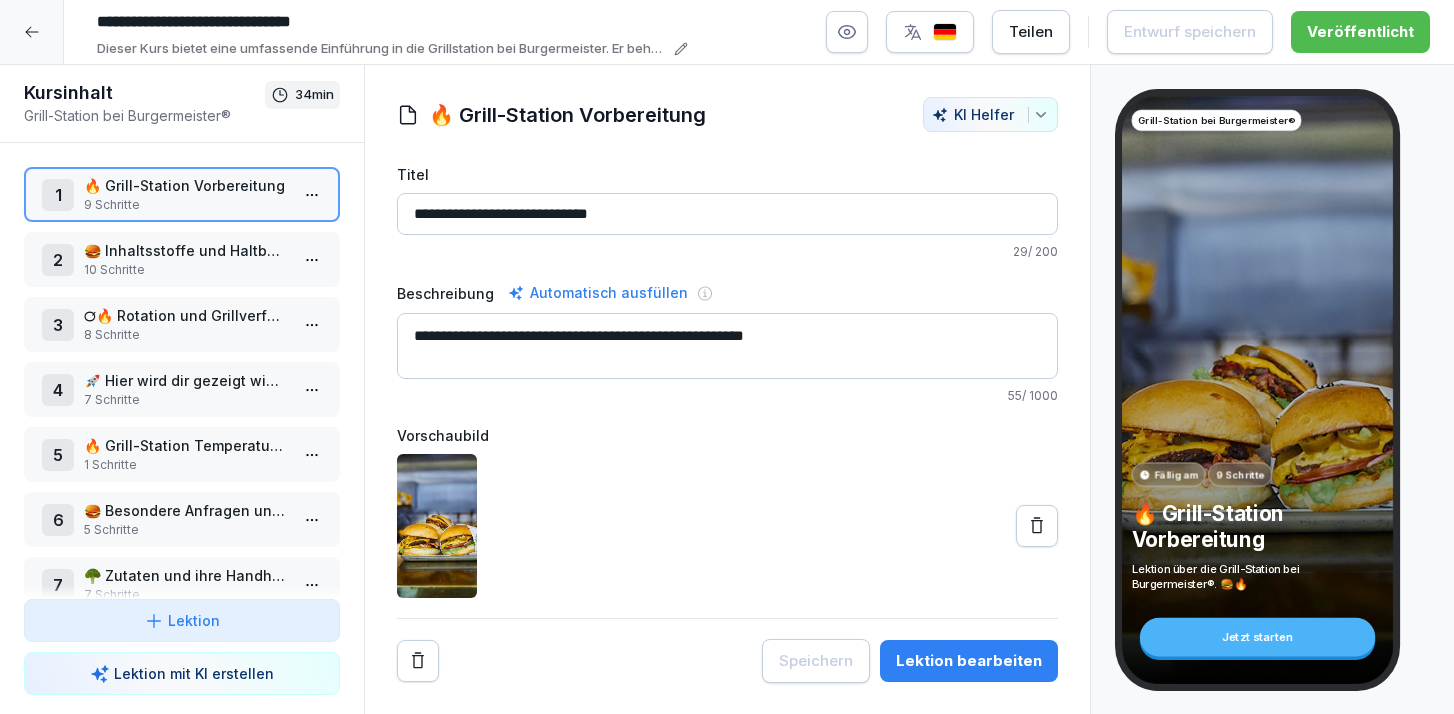 click on "Lektion bearbeiten" at bounding box center (969, 661) 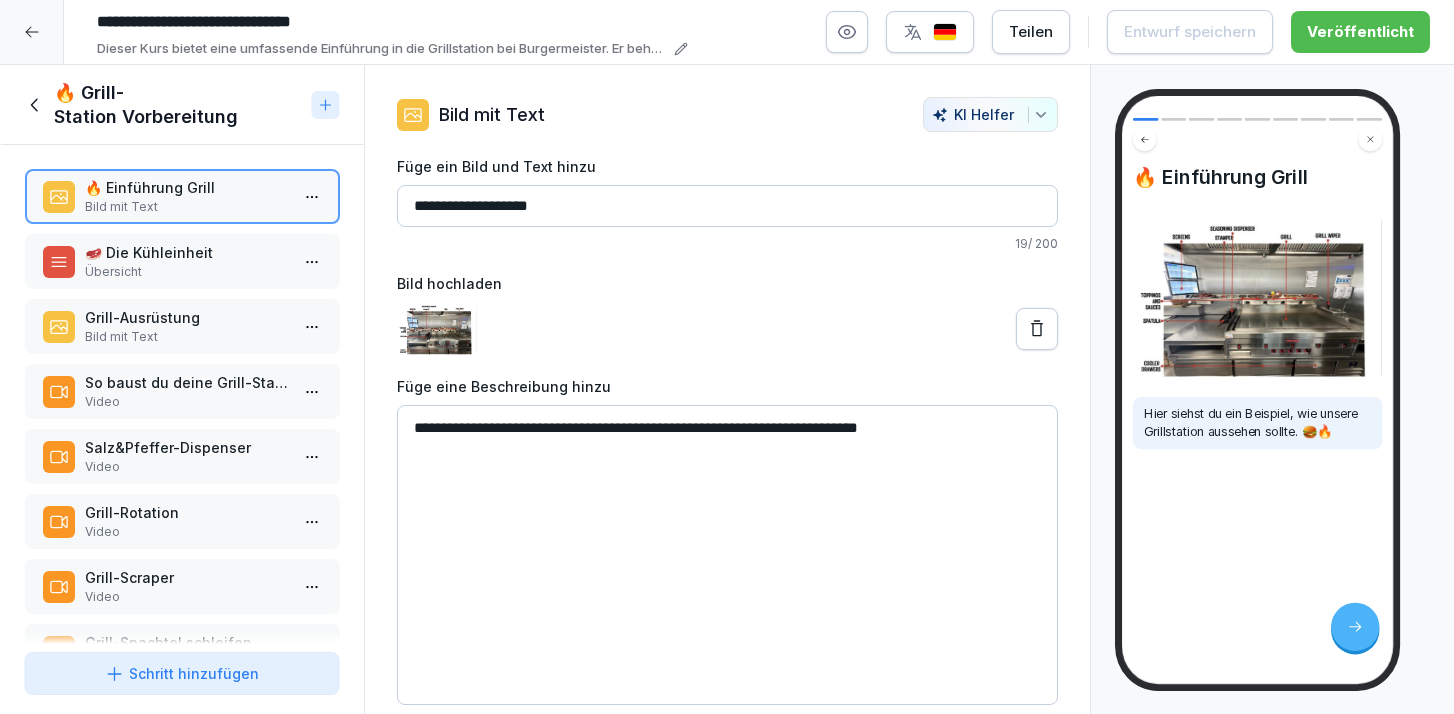 click on "Übersicht" at bounding box center (186, 272) 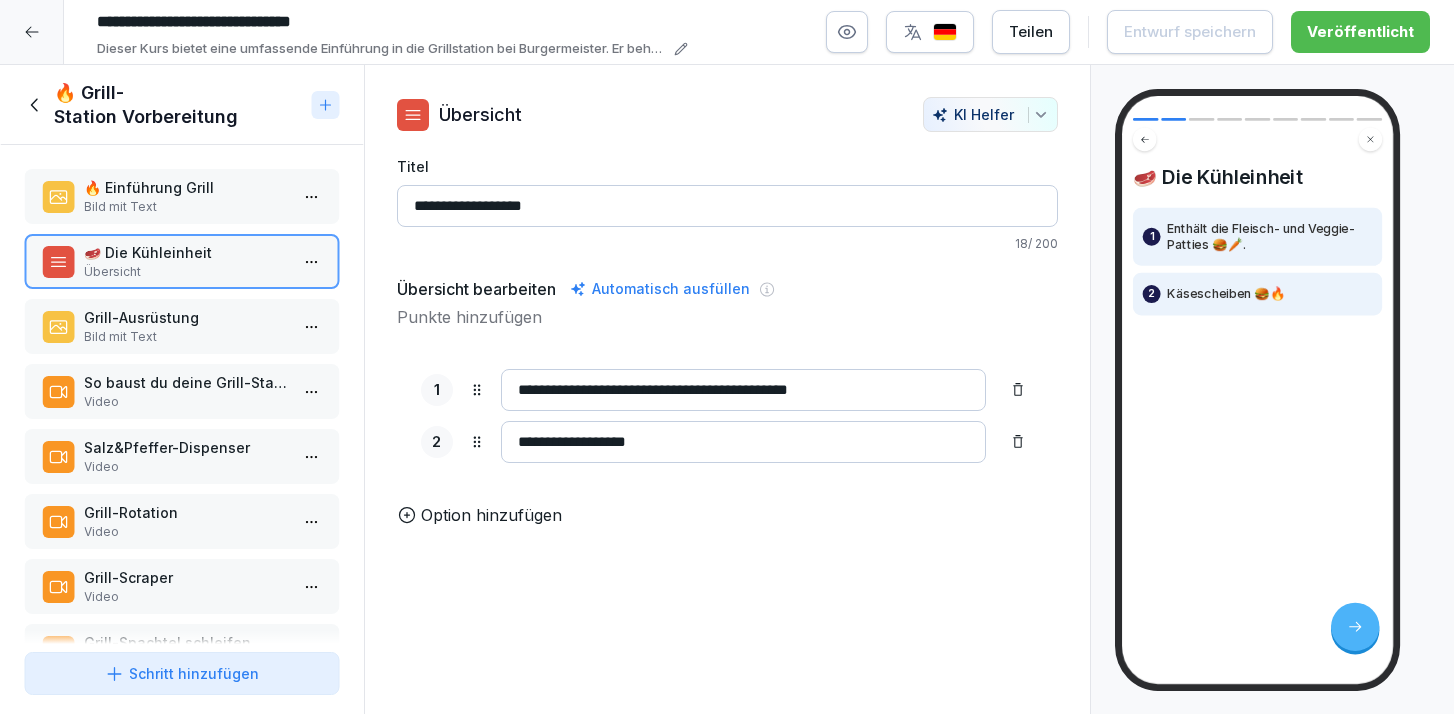 click on "Grill-Ausrüstung" at bounding box center (186, 317) 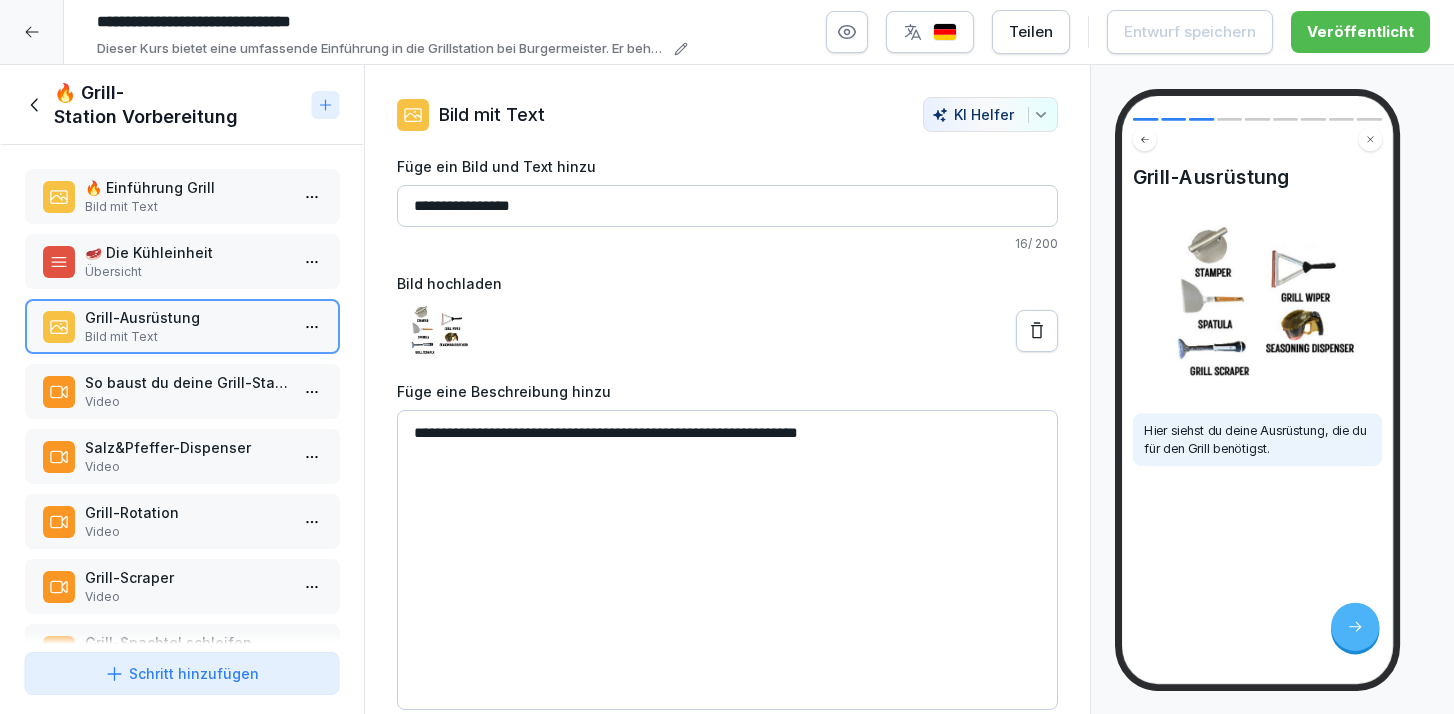 click on "So baust du deine Grill-Station auf !" at bounding box center (186, 382) 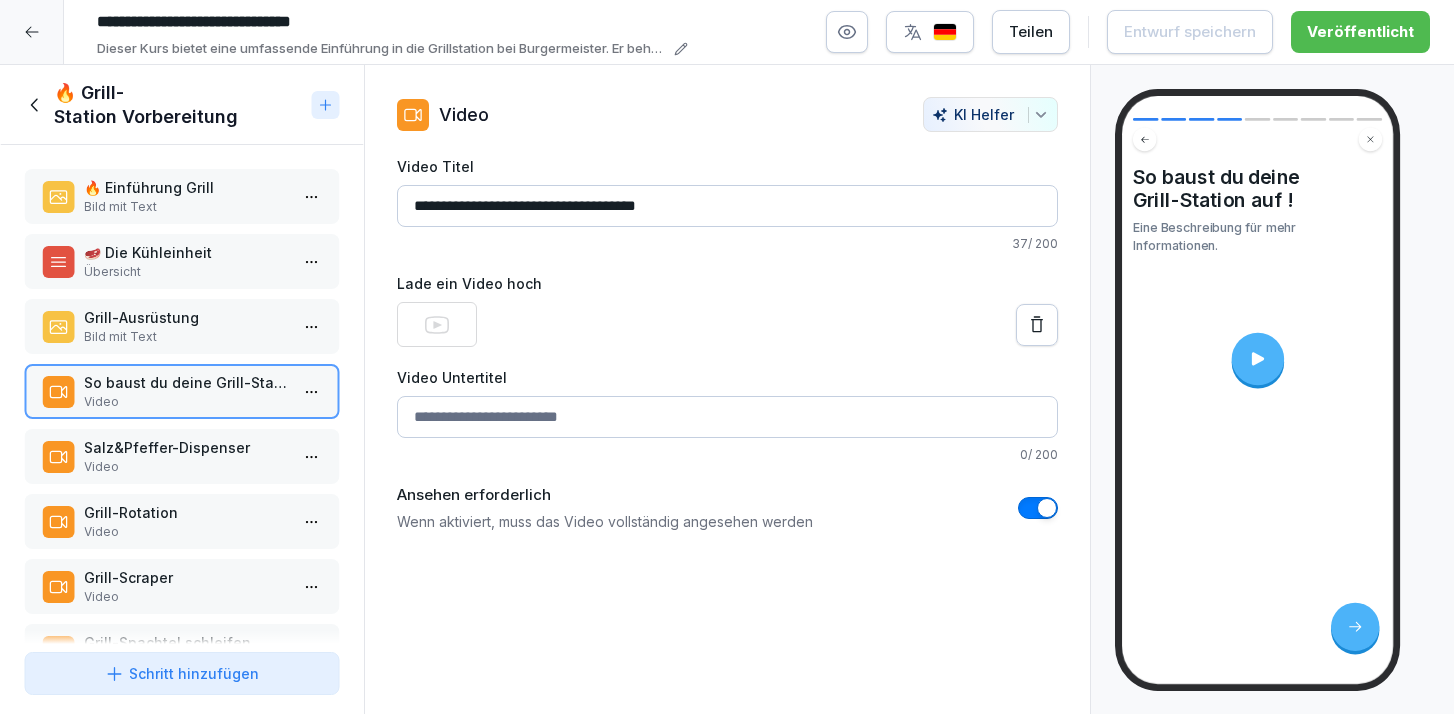 click at bounding box center (1038, 508) 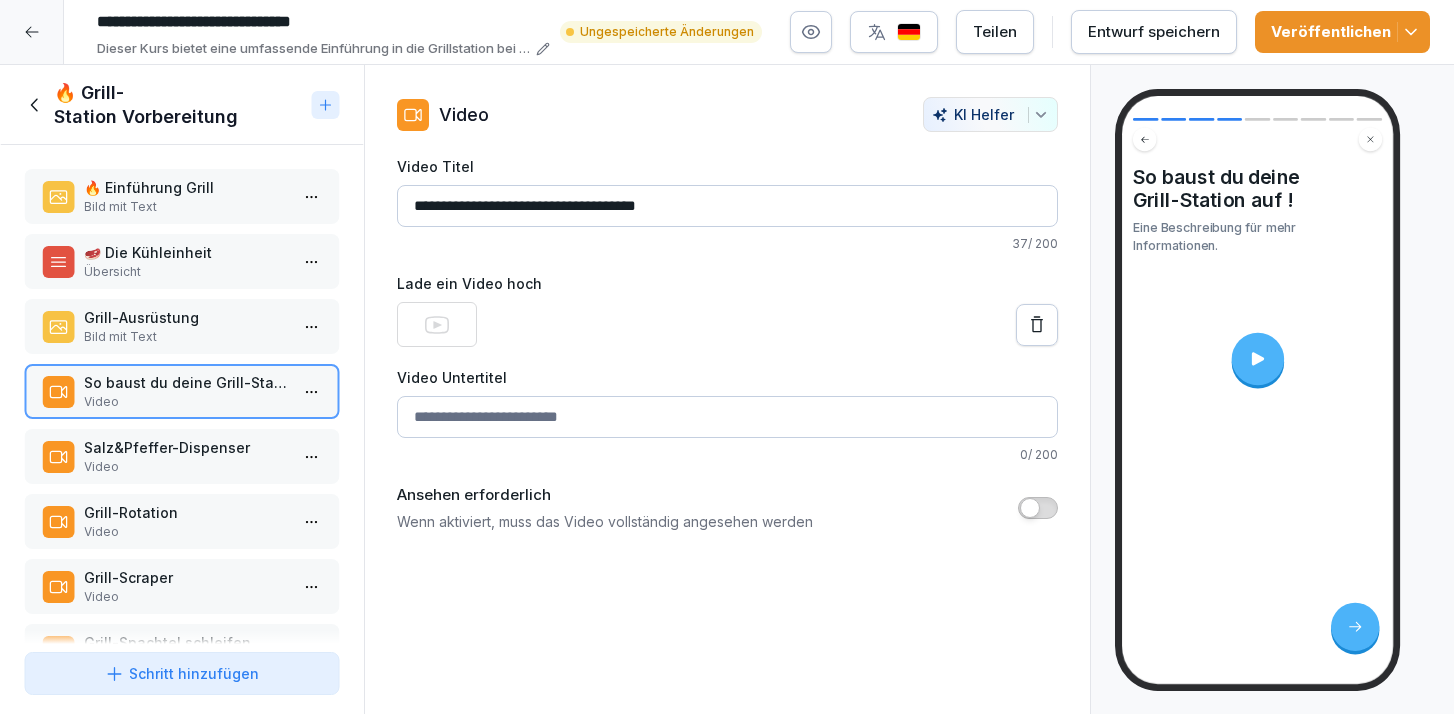 click on "Salz&Pfeffer-Dispenser" at bounding box center (186, 447) 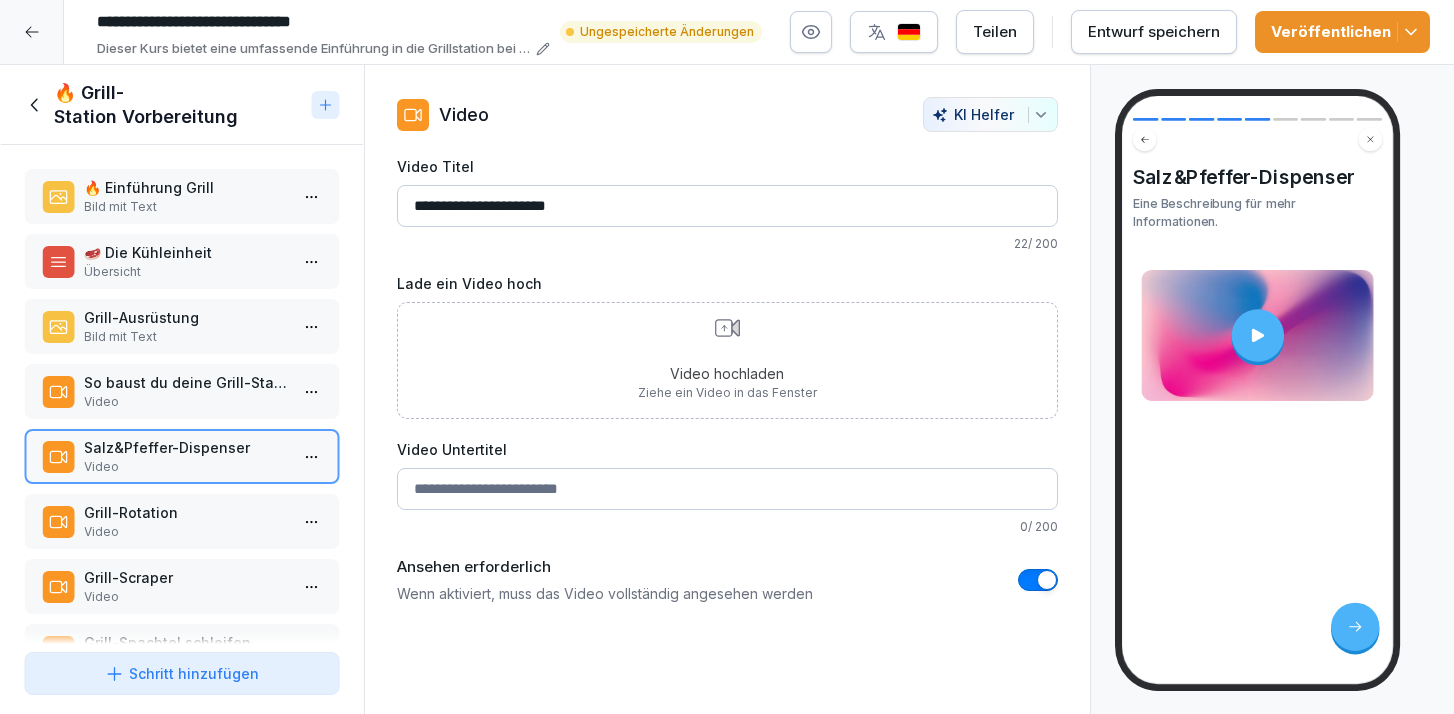 click at bounding box center [1038, 580] 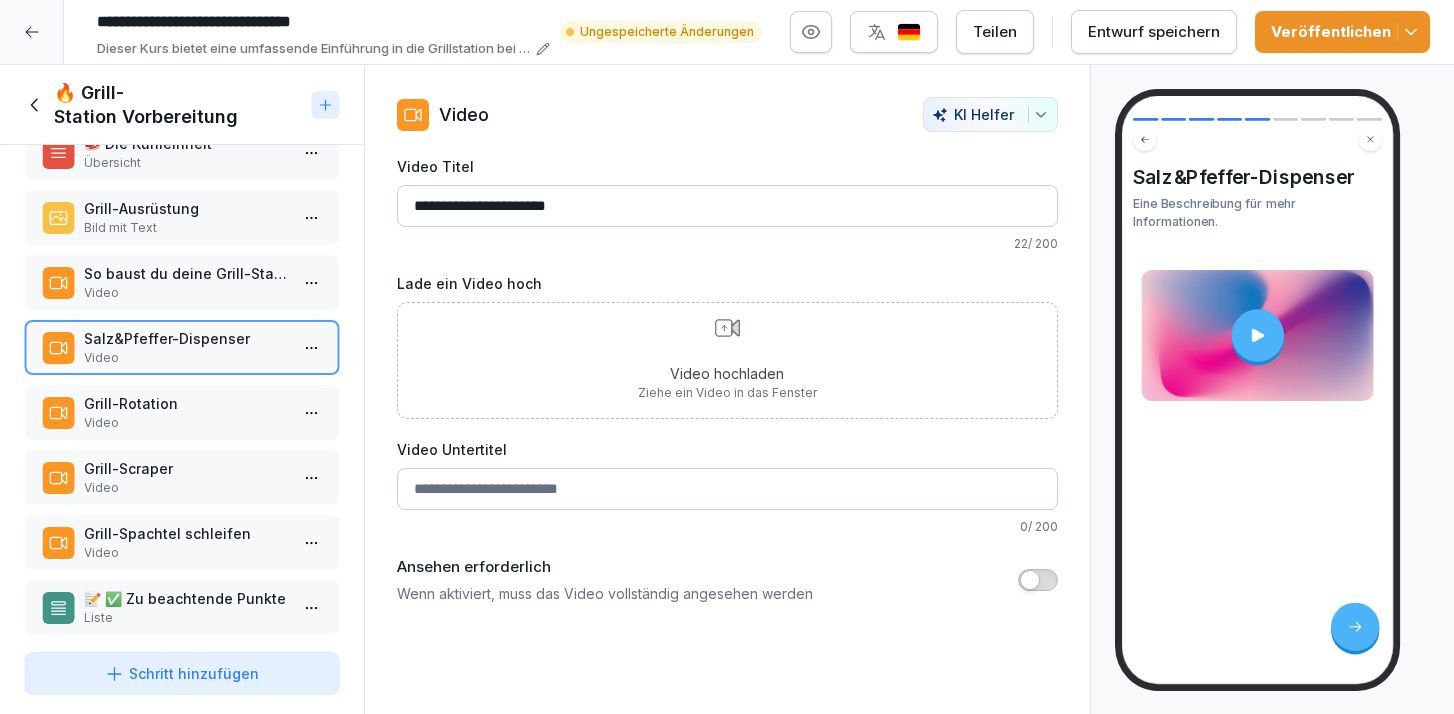 scroll, scrollTop: 114, scrollLeft: 0, axis: vertical 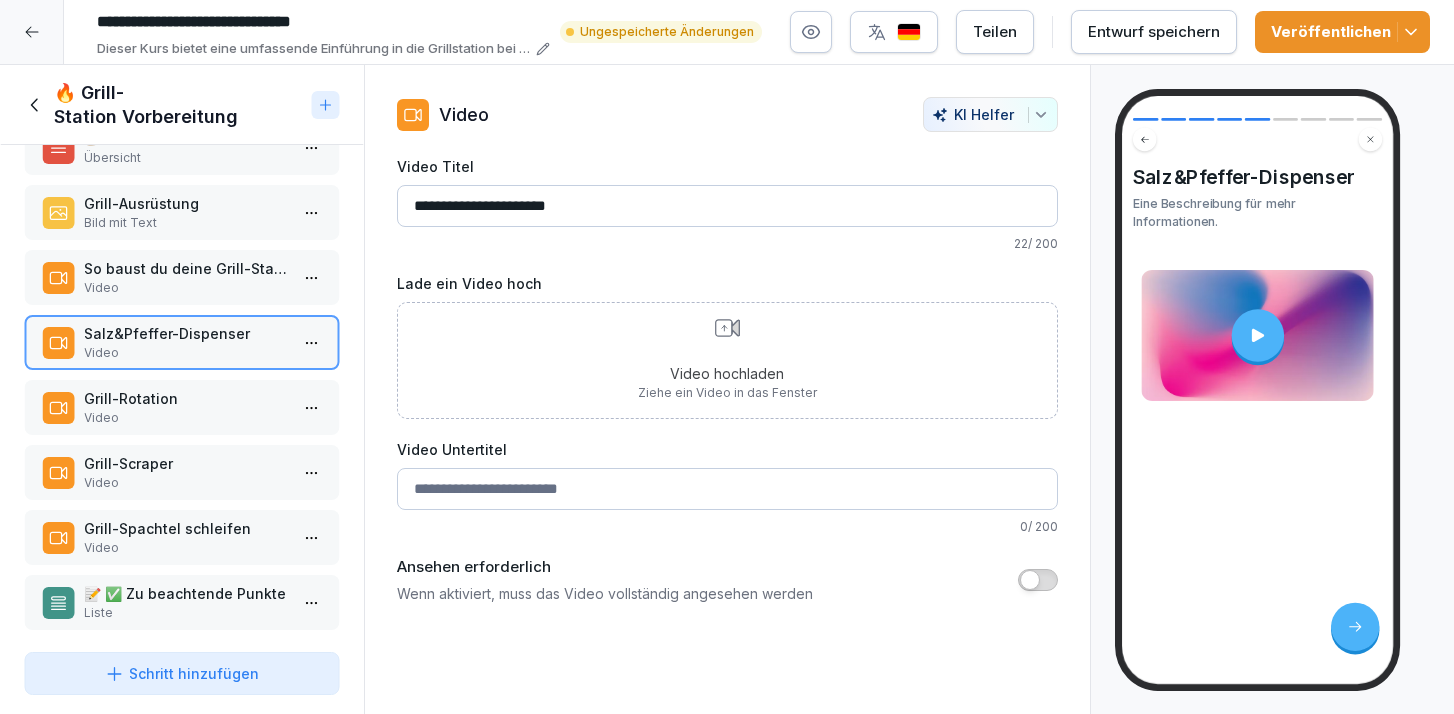 click on "Grill-Rotation" at bounding box center [186, 398] 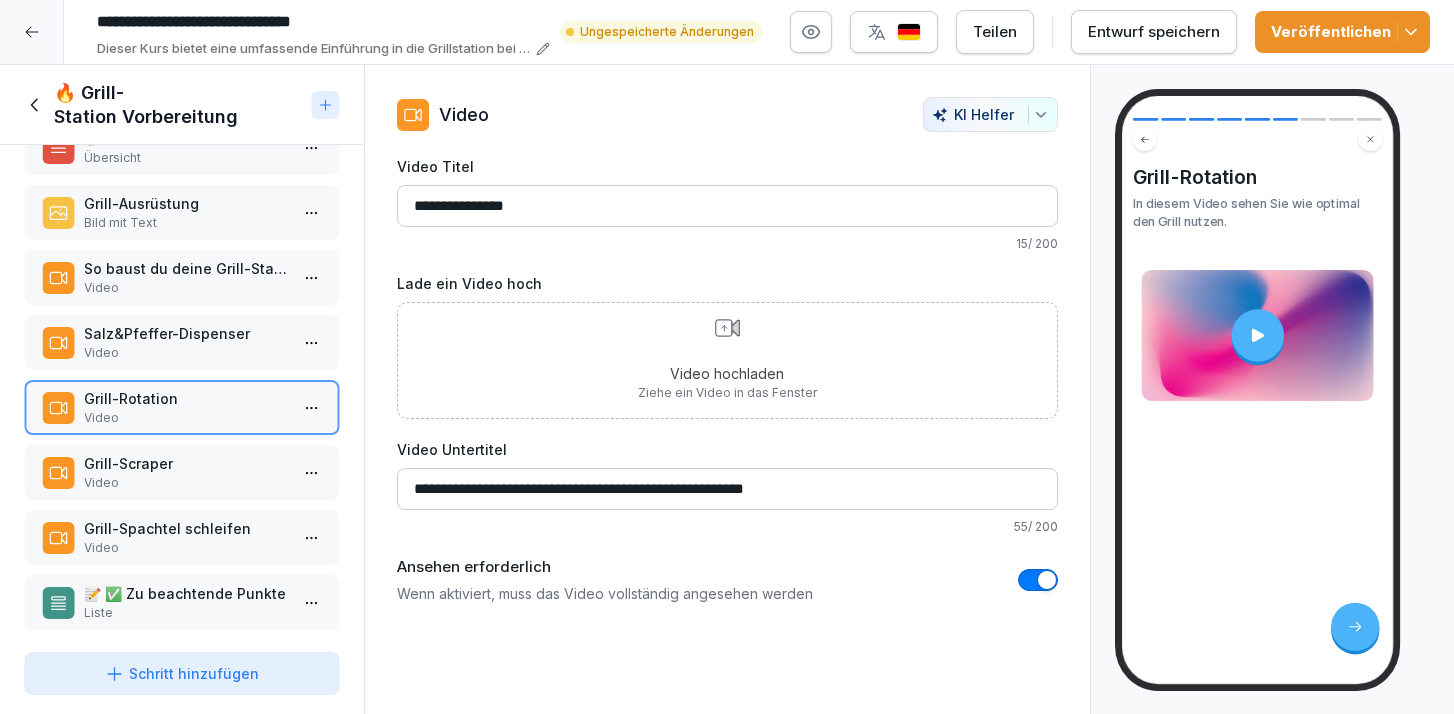 click at bounding box center [1038, 580] 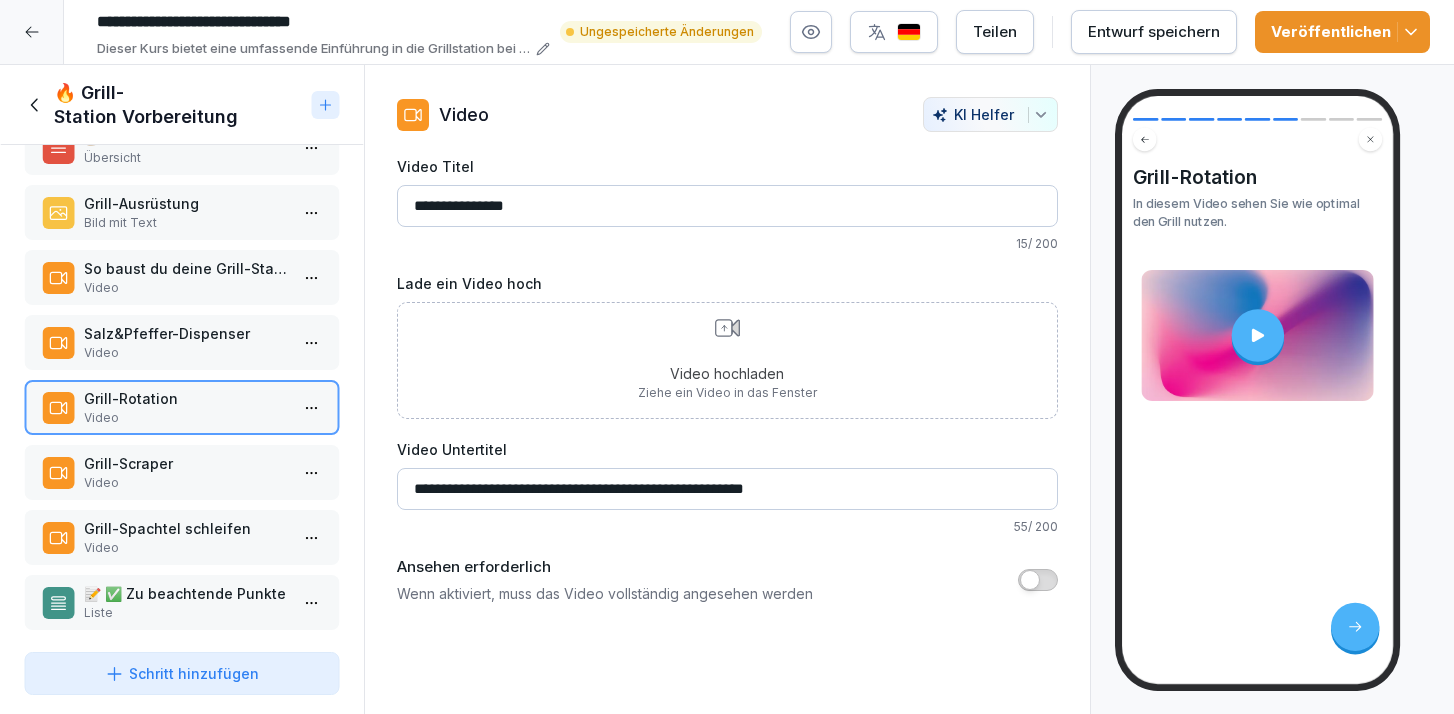 click on "Grill-Scraper" at bounding box center (186, 463) 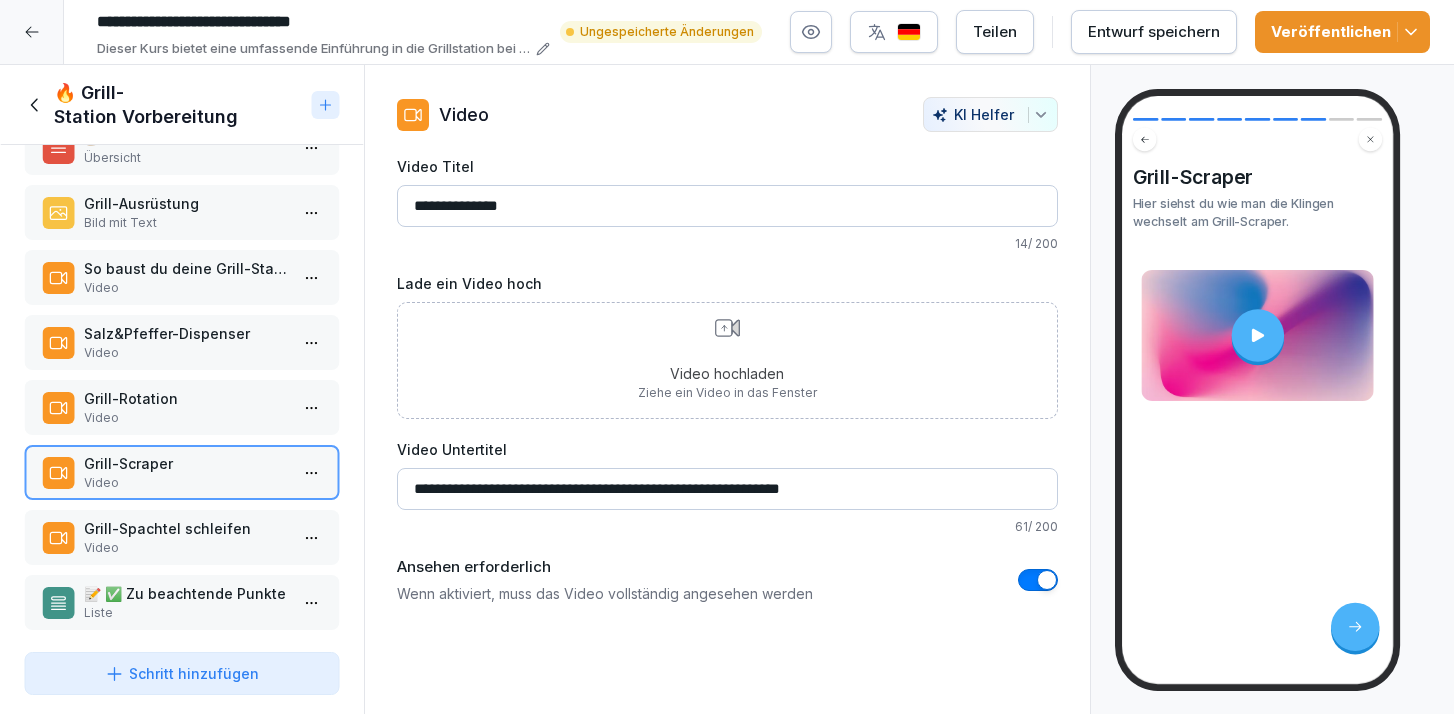 click at bounding box center (1047, 580) 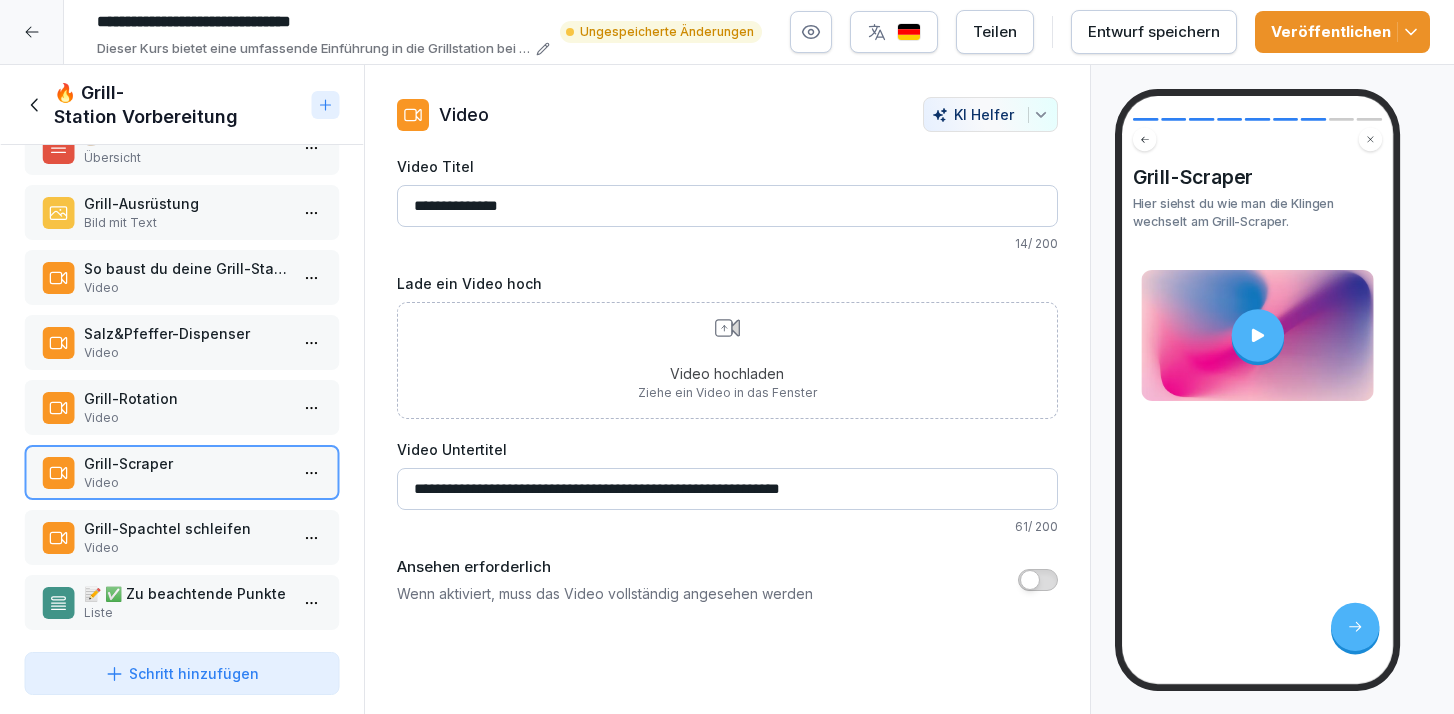 click on "Grill-Spachtel schleifen Video" at bounding box center [182, 537] 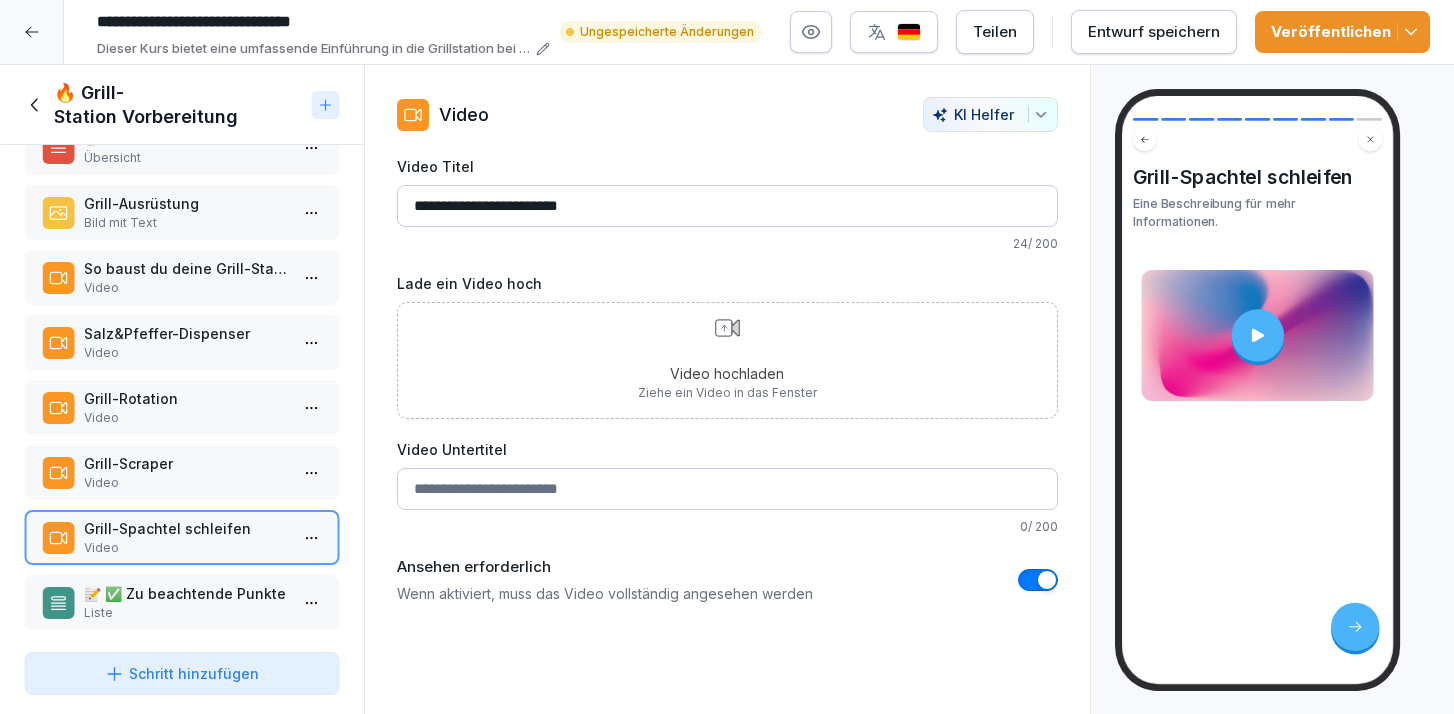 click at bounding box center [1047, 580] 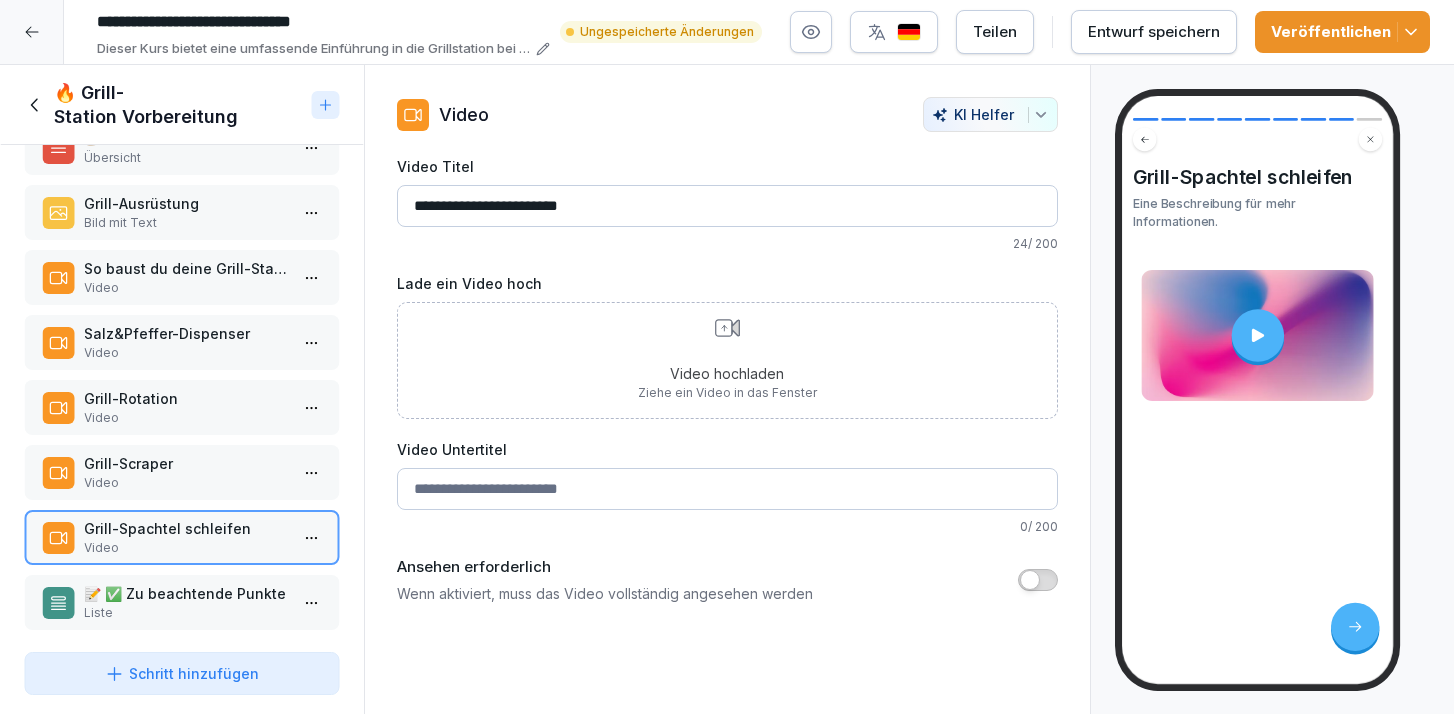 click on "Liste" at bounding box center (186, 613) 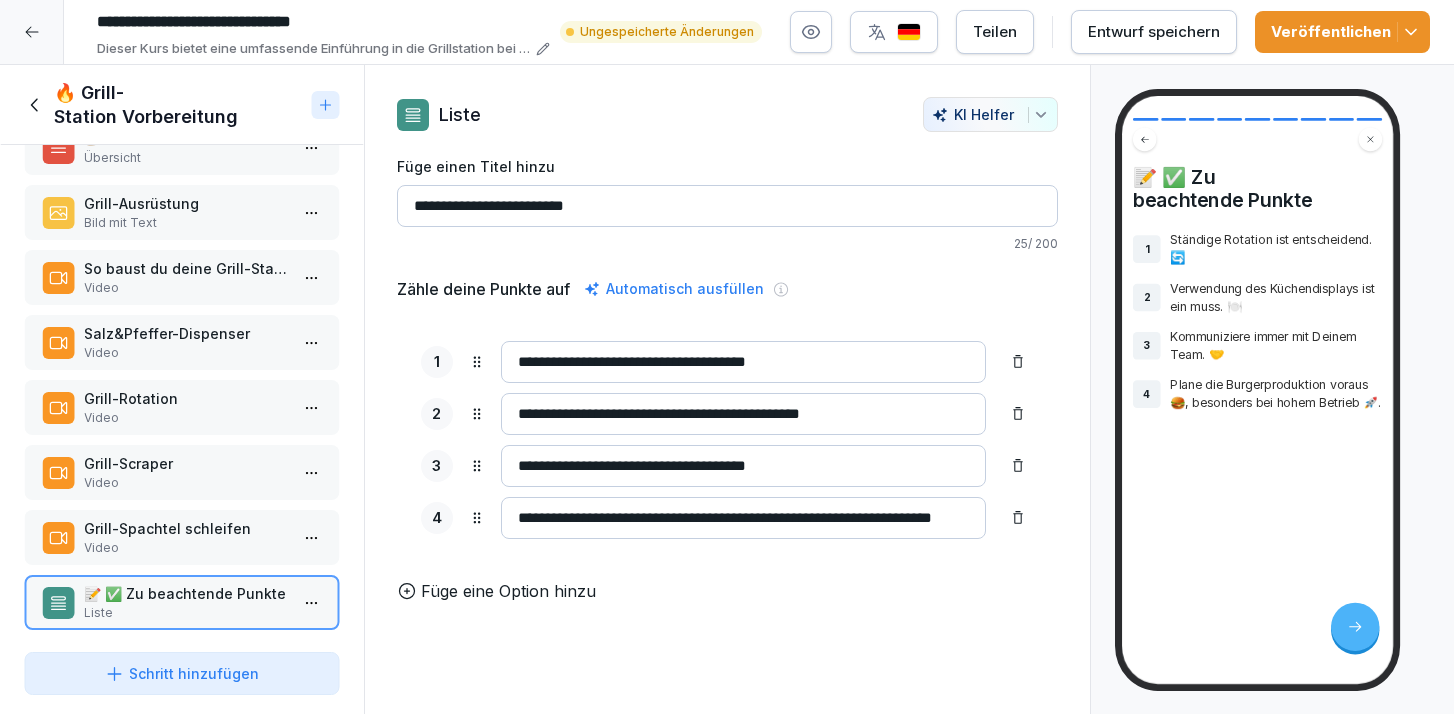 click on "Entwurf speichern" at bounding box center [1154, 32] 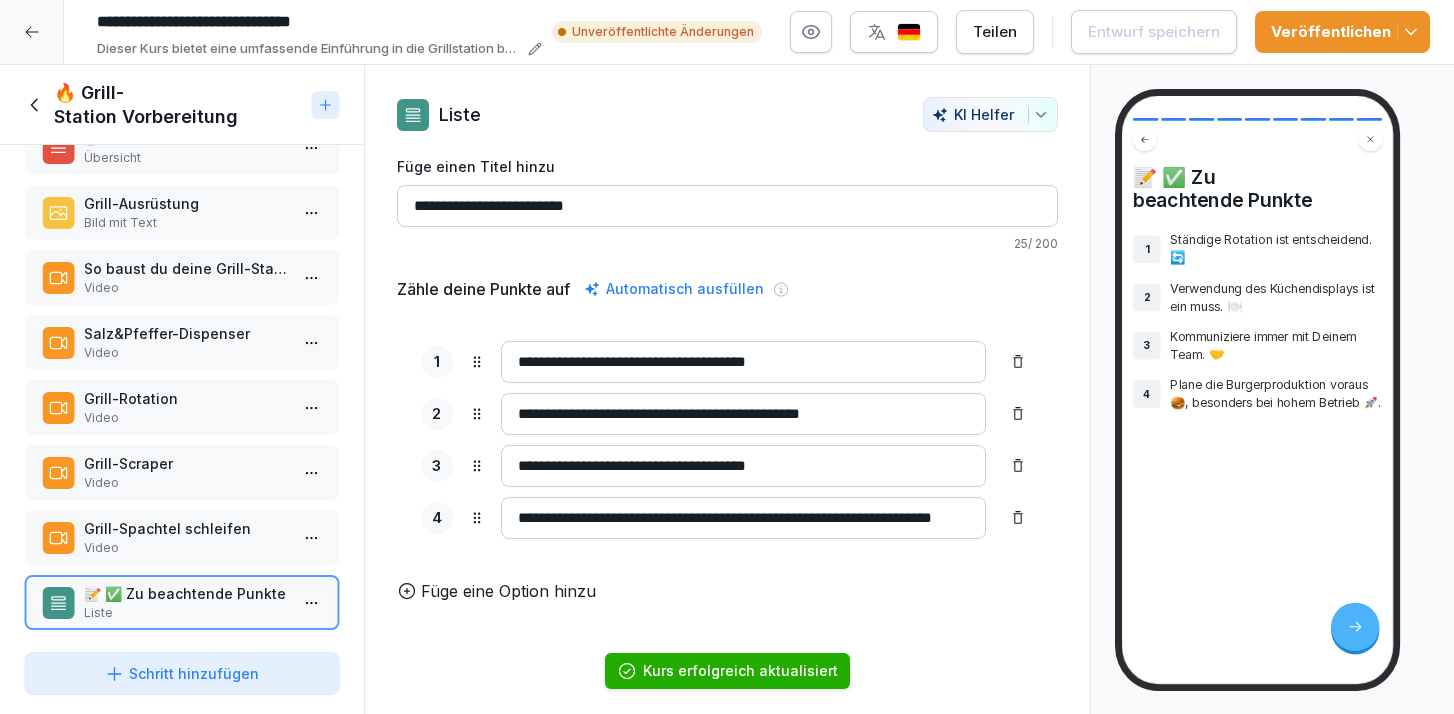 click 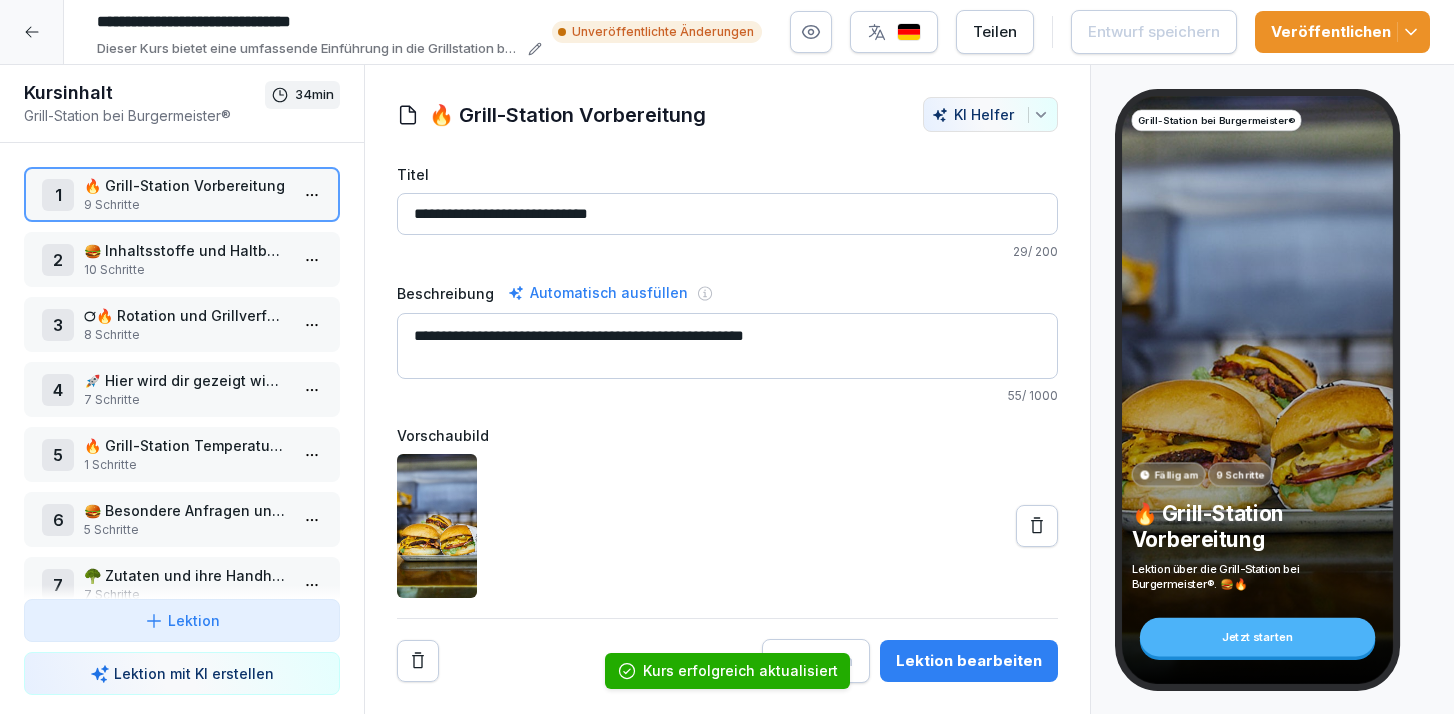 click at bounding box center (811, 32) 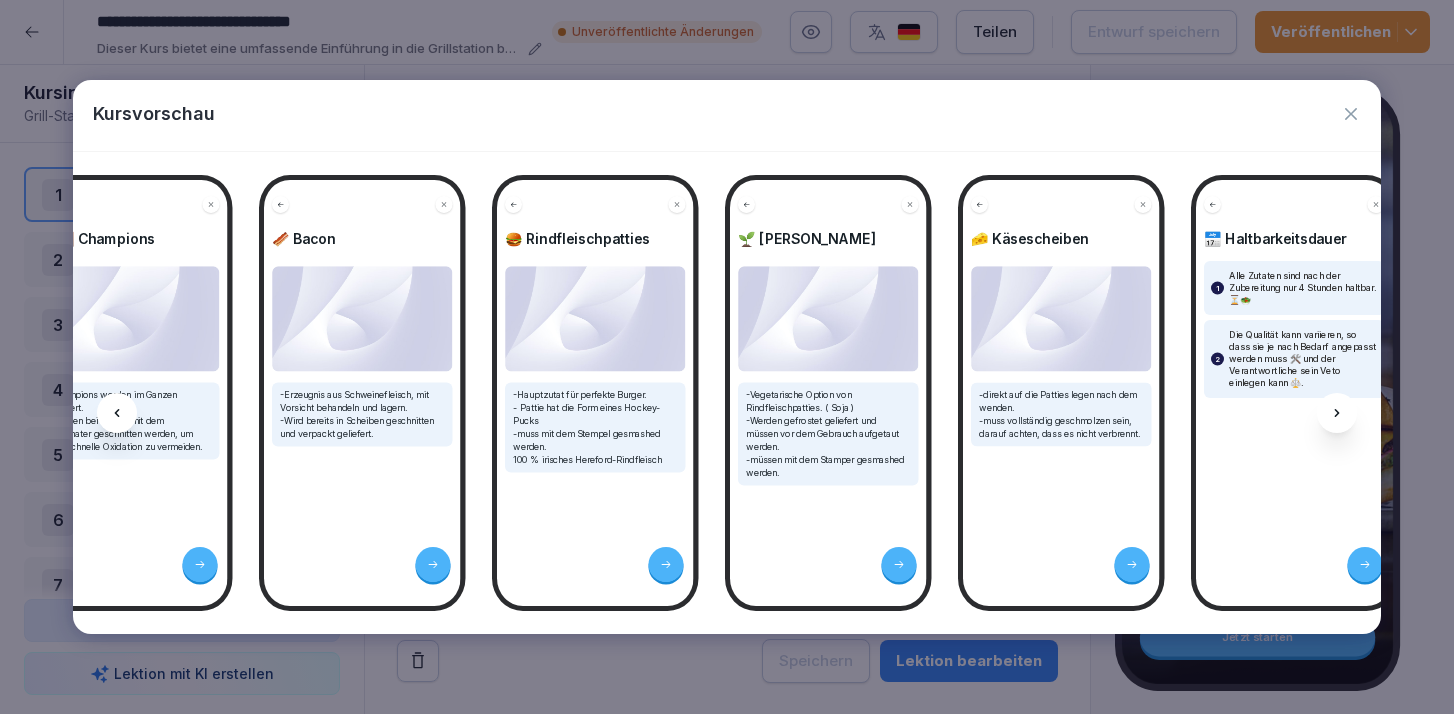 scroll, scrollTop: 0, scrollLeft: 3073, axis: horizontal 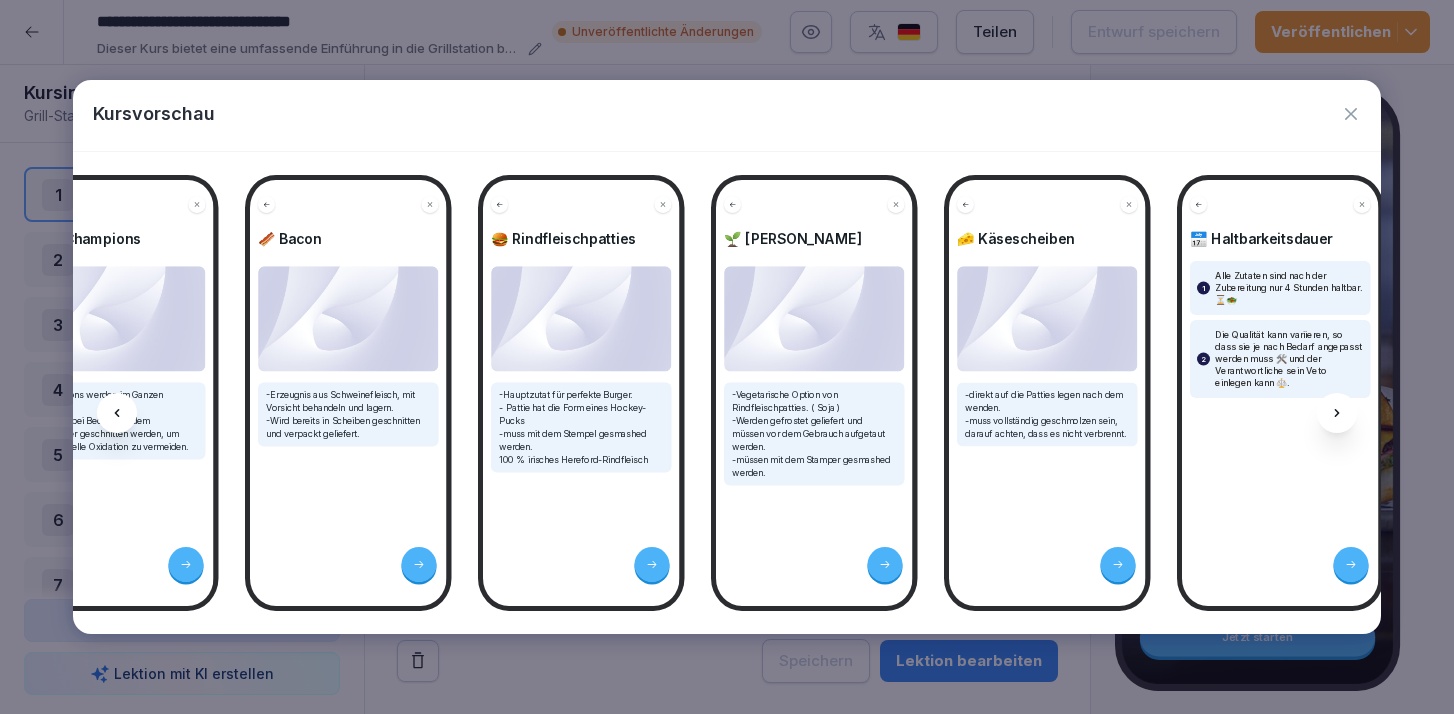 click 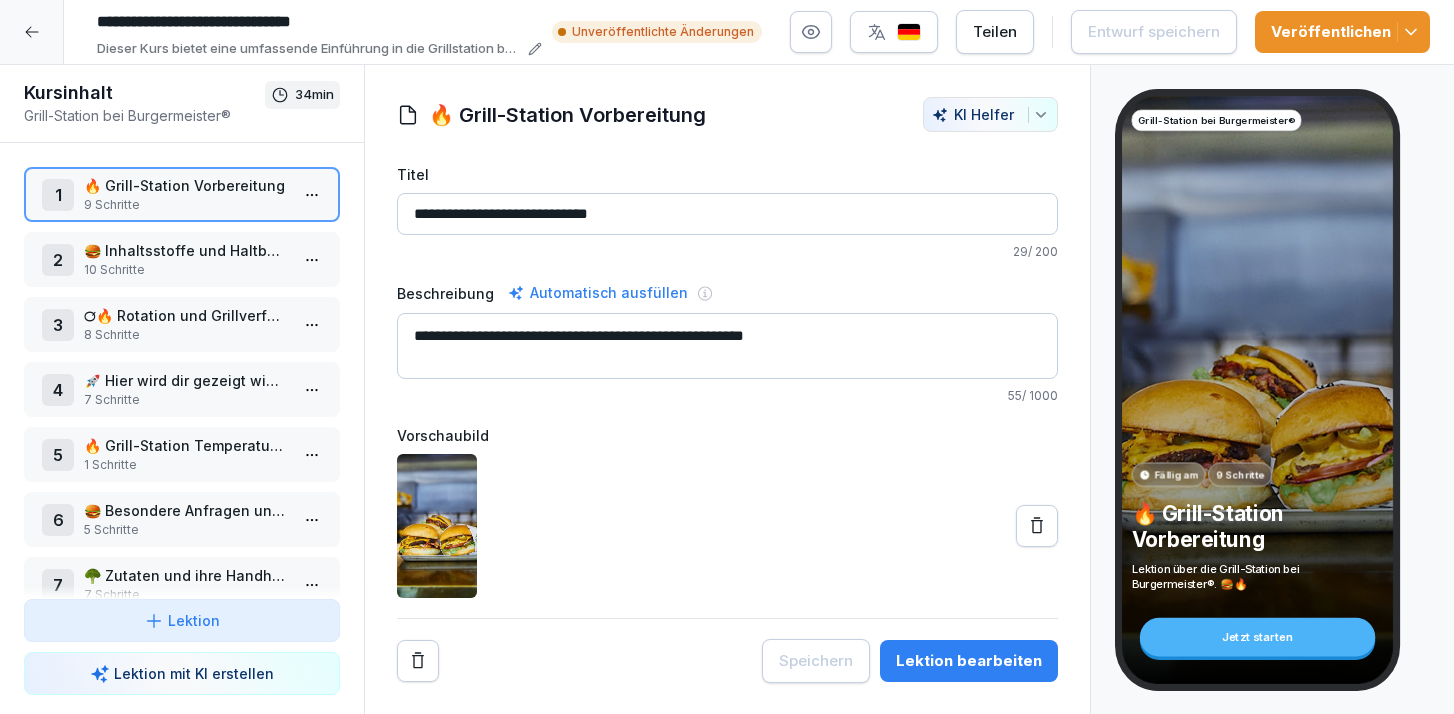 click on "10 Schritte" at bounding box center [186, 270] 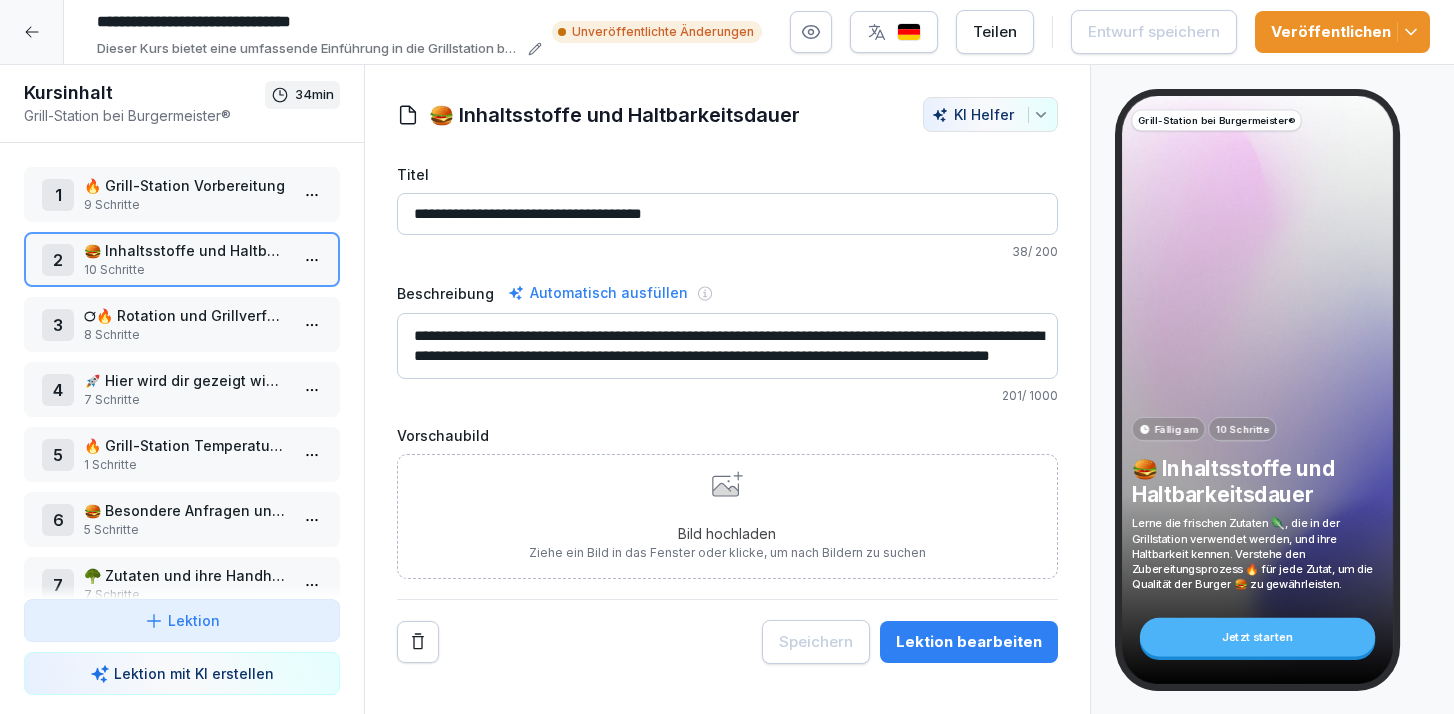 click on "Lektion bearbeiten" at bounding box center [969, 642] 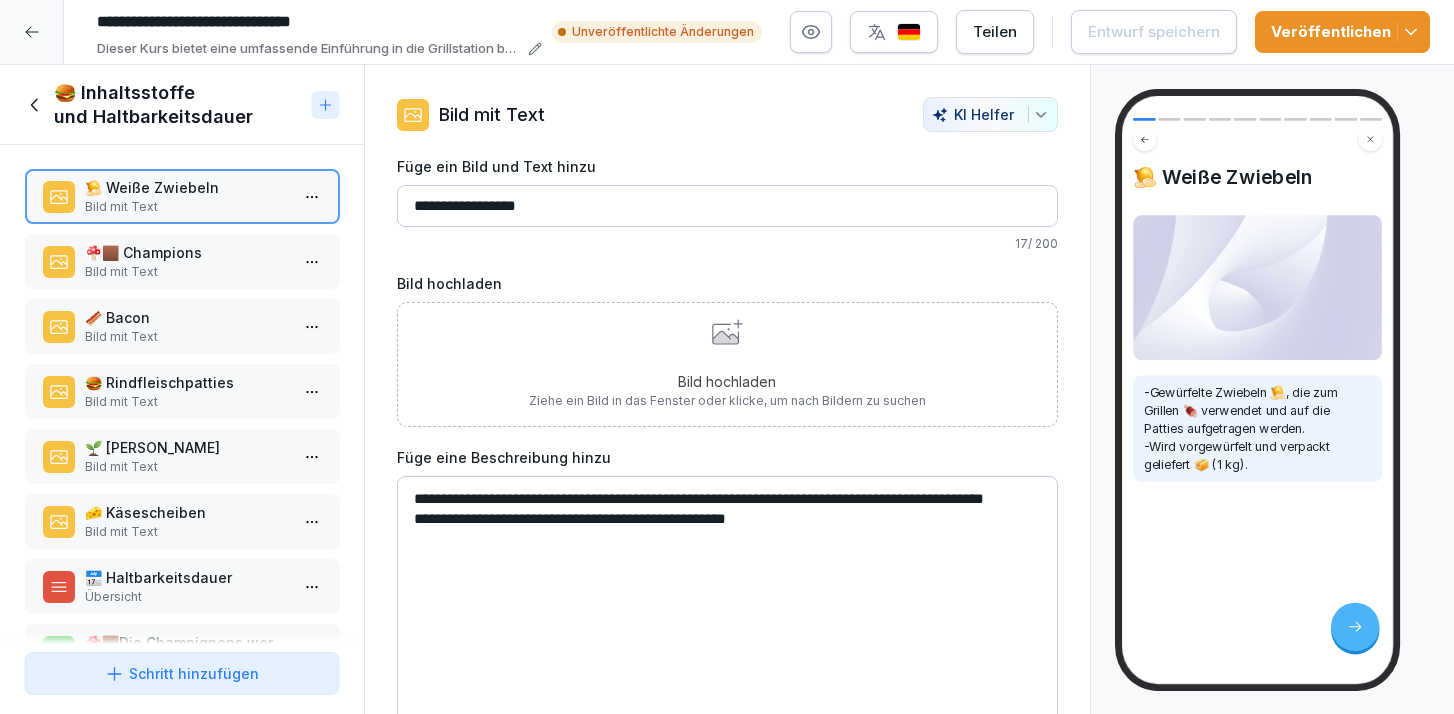 click on "🍄‍🟫 Champions" at bounding box center [186, 252] 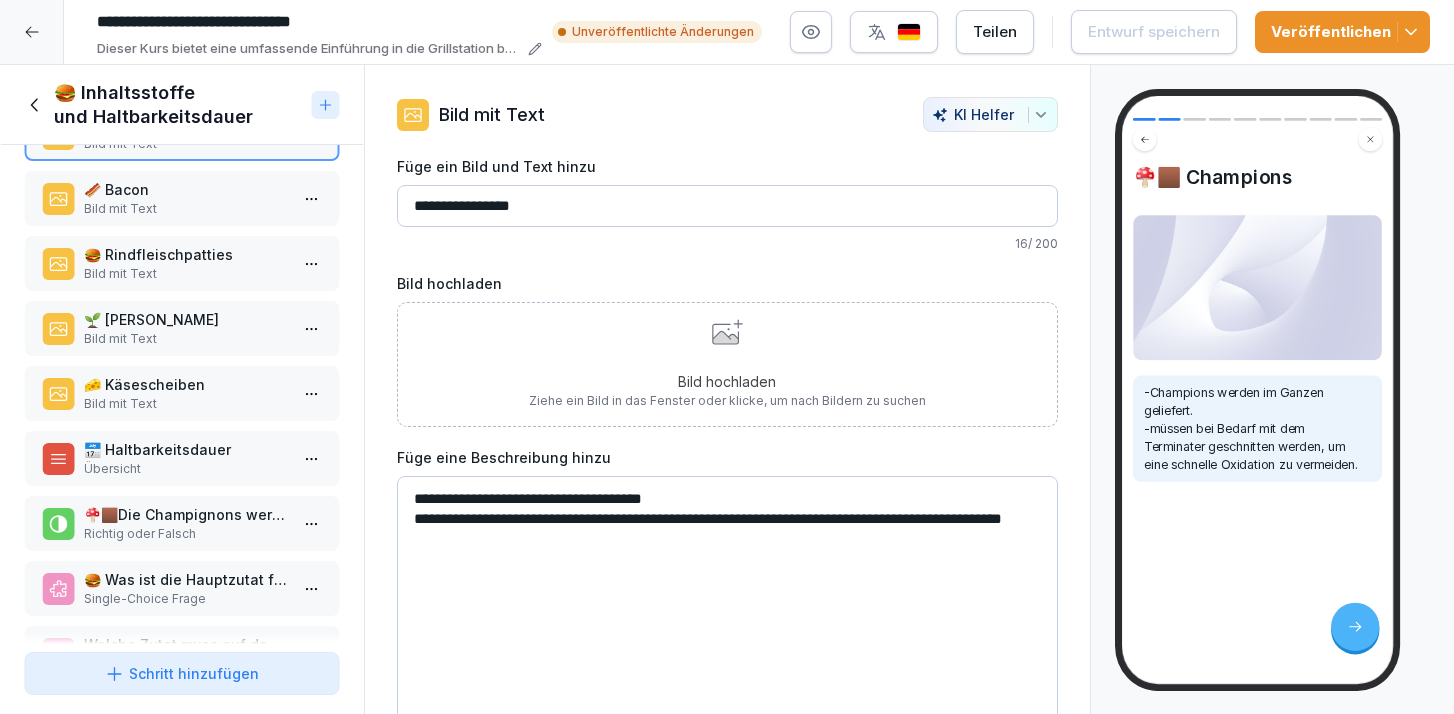 scroll, scrollTop: 189, scrollLeft: 0, axis: vertical 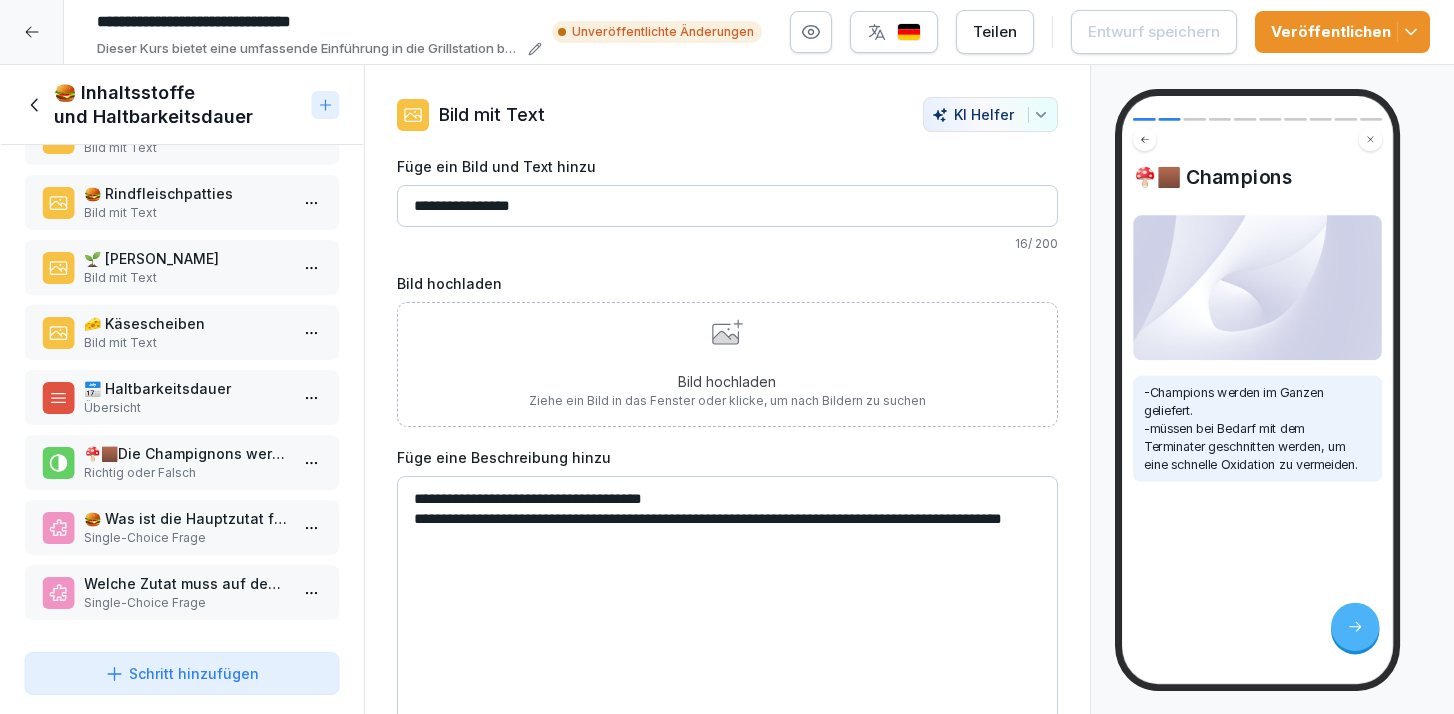 click 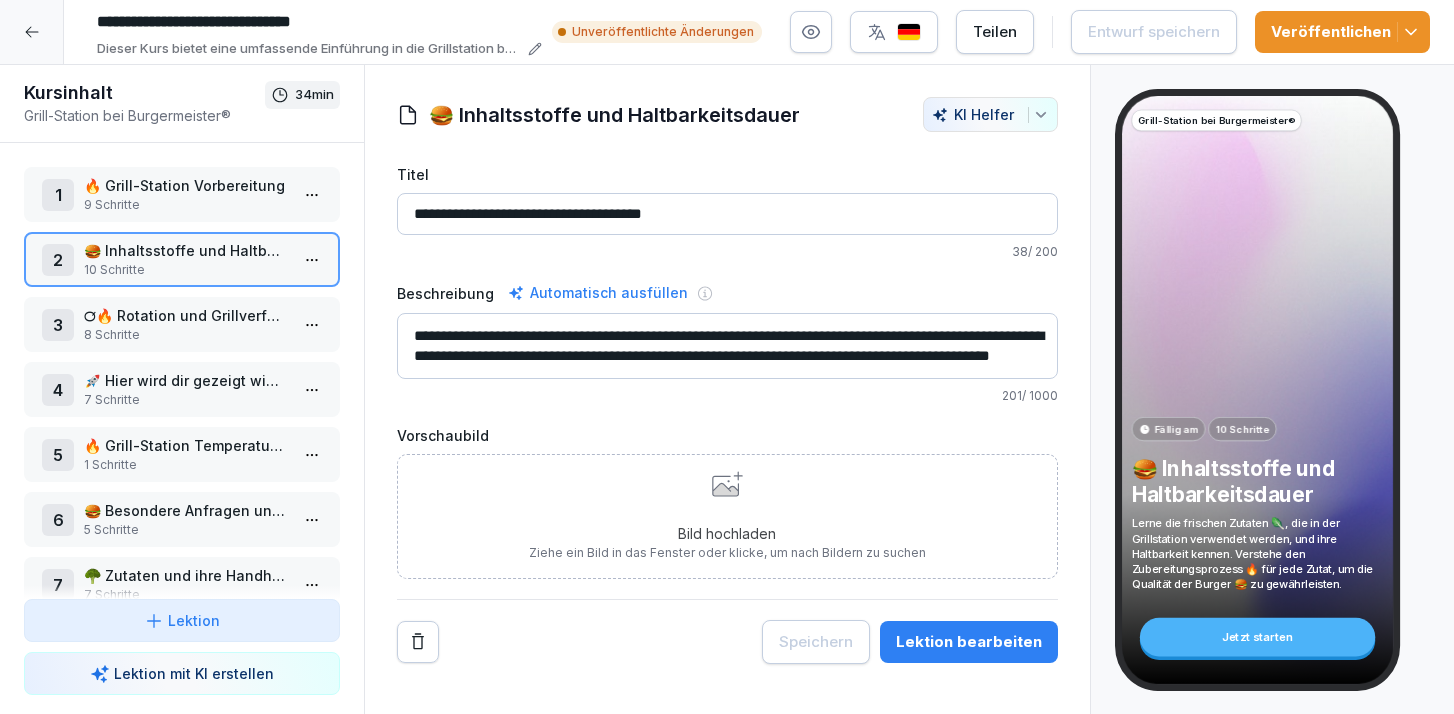 click on "8 Schritte" at bounding box center (186, 335) 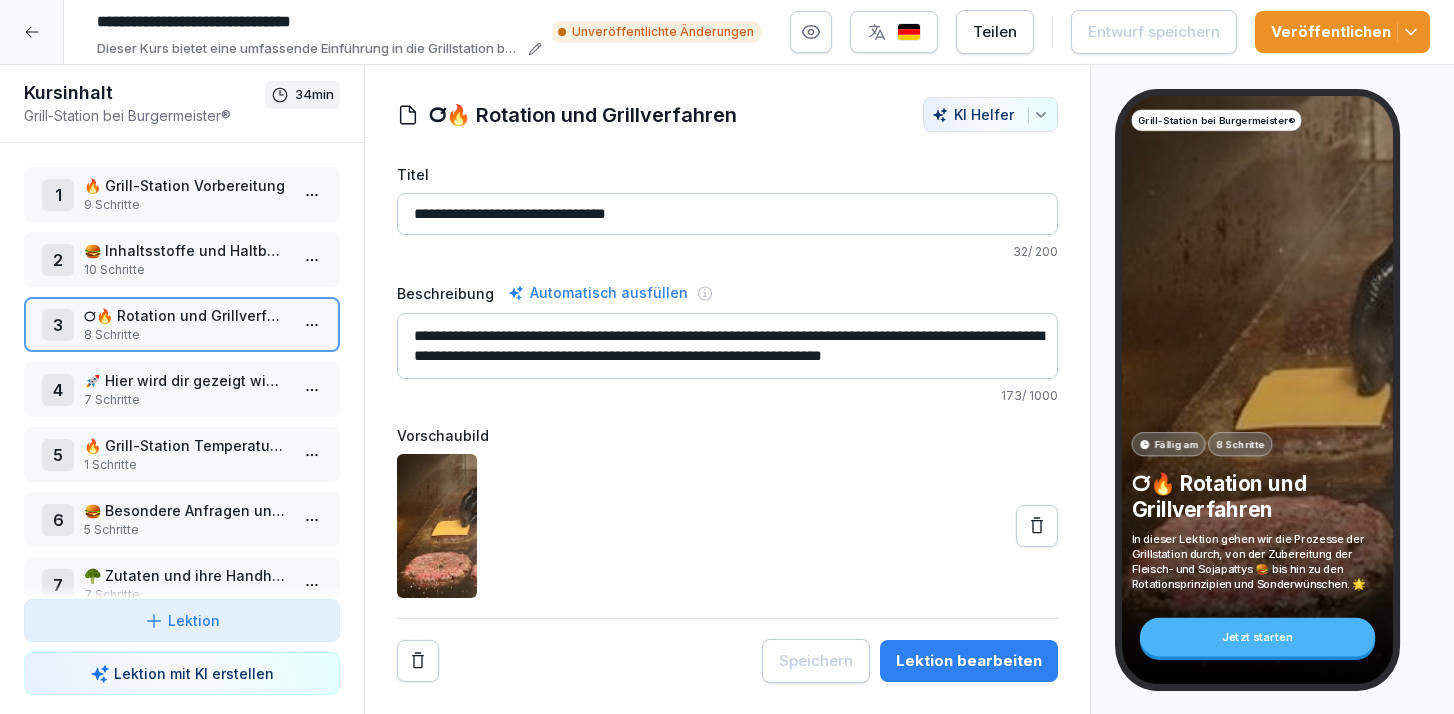 click 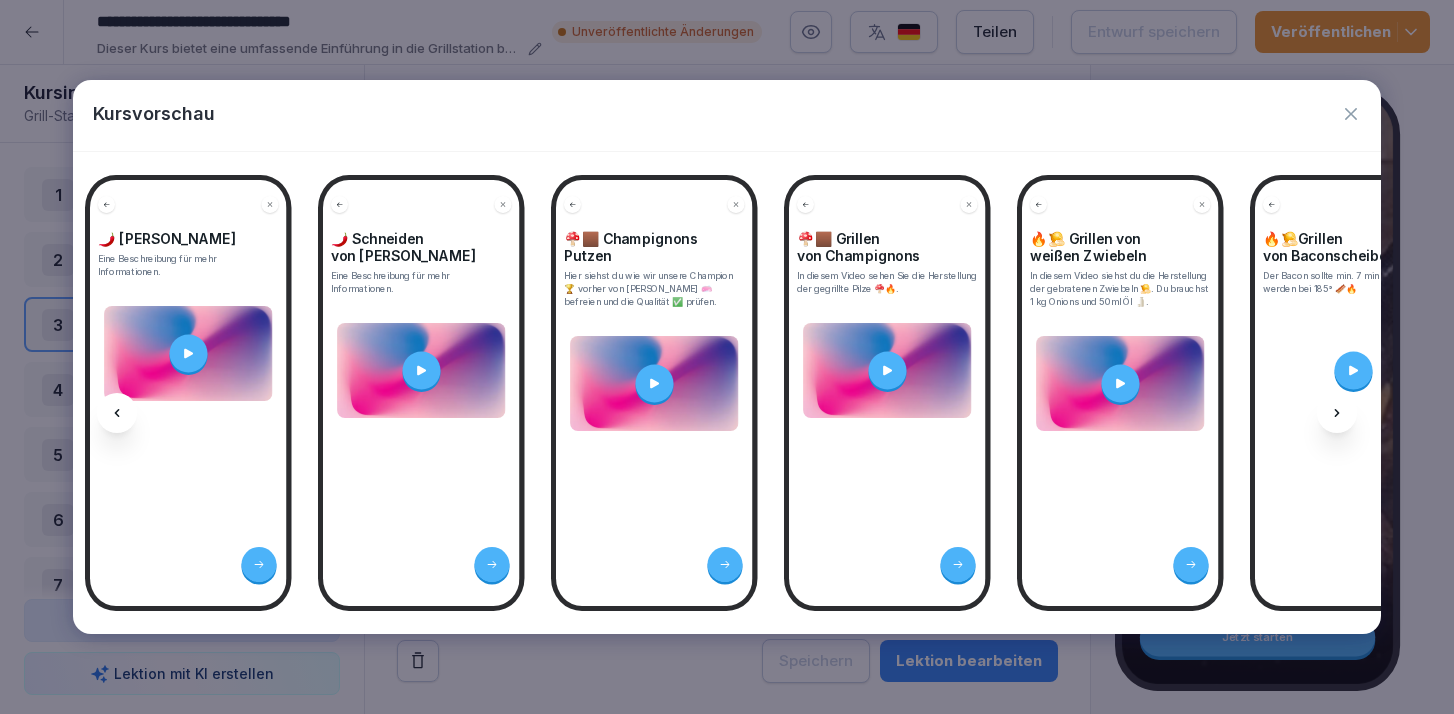 scroll, scrollTop: 0, scrollLeft: 7944, axis: horizontal 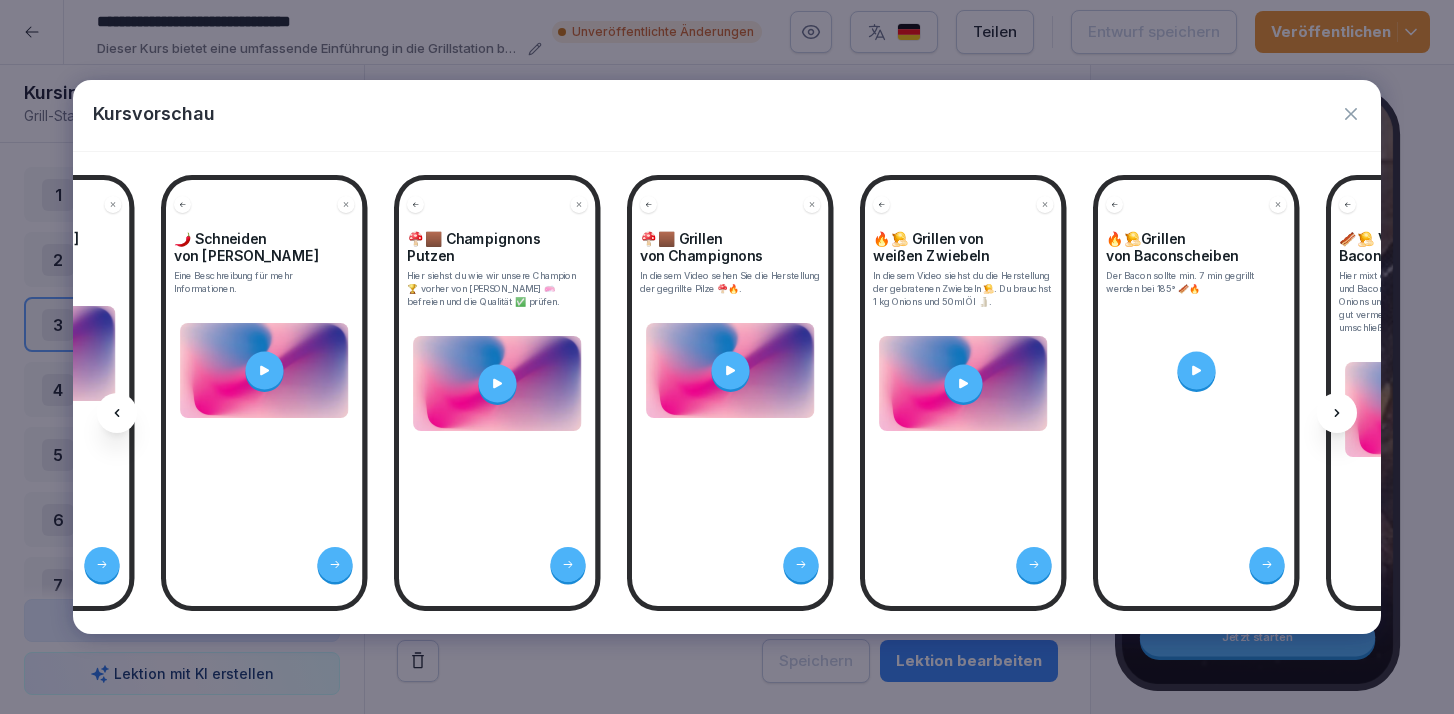 click 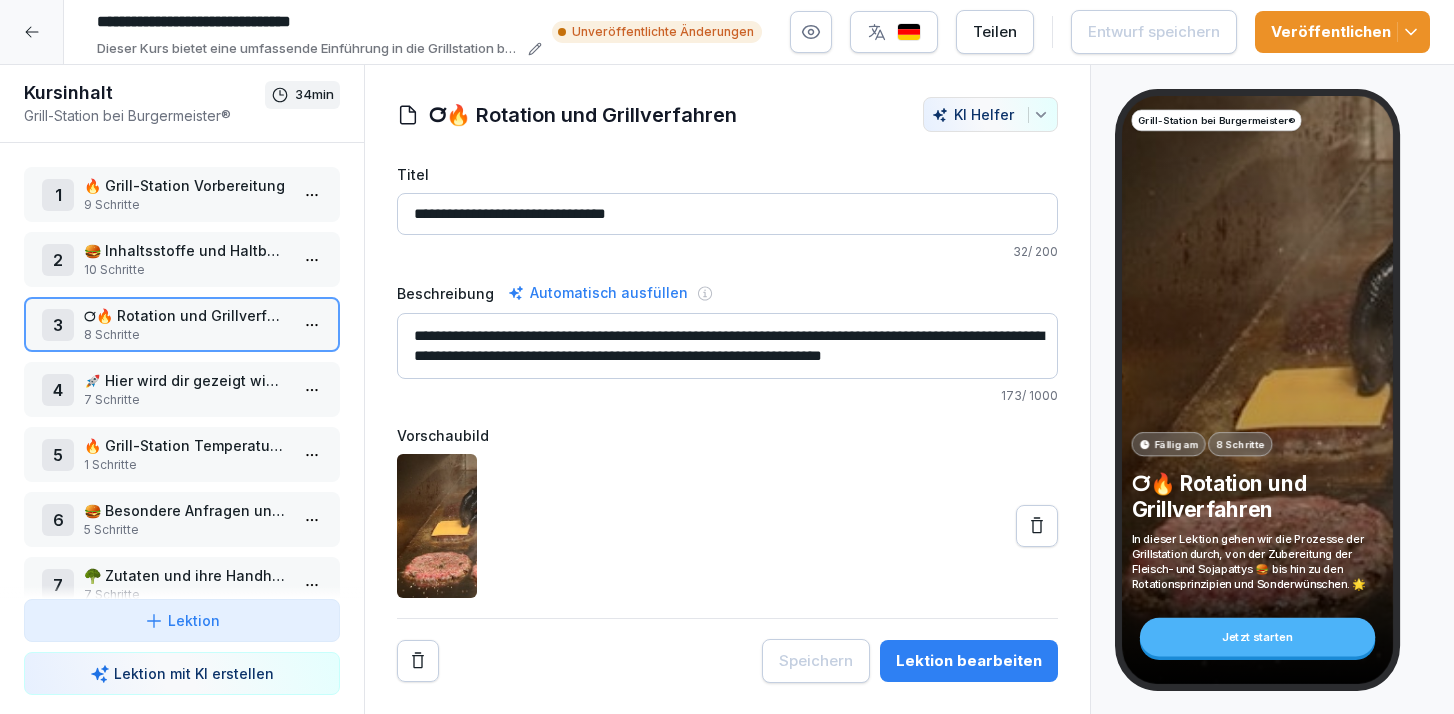 click on "1 Schritte" at bounding box center [186, 465] 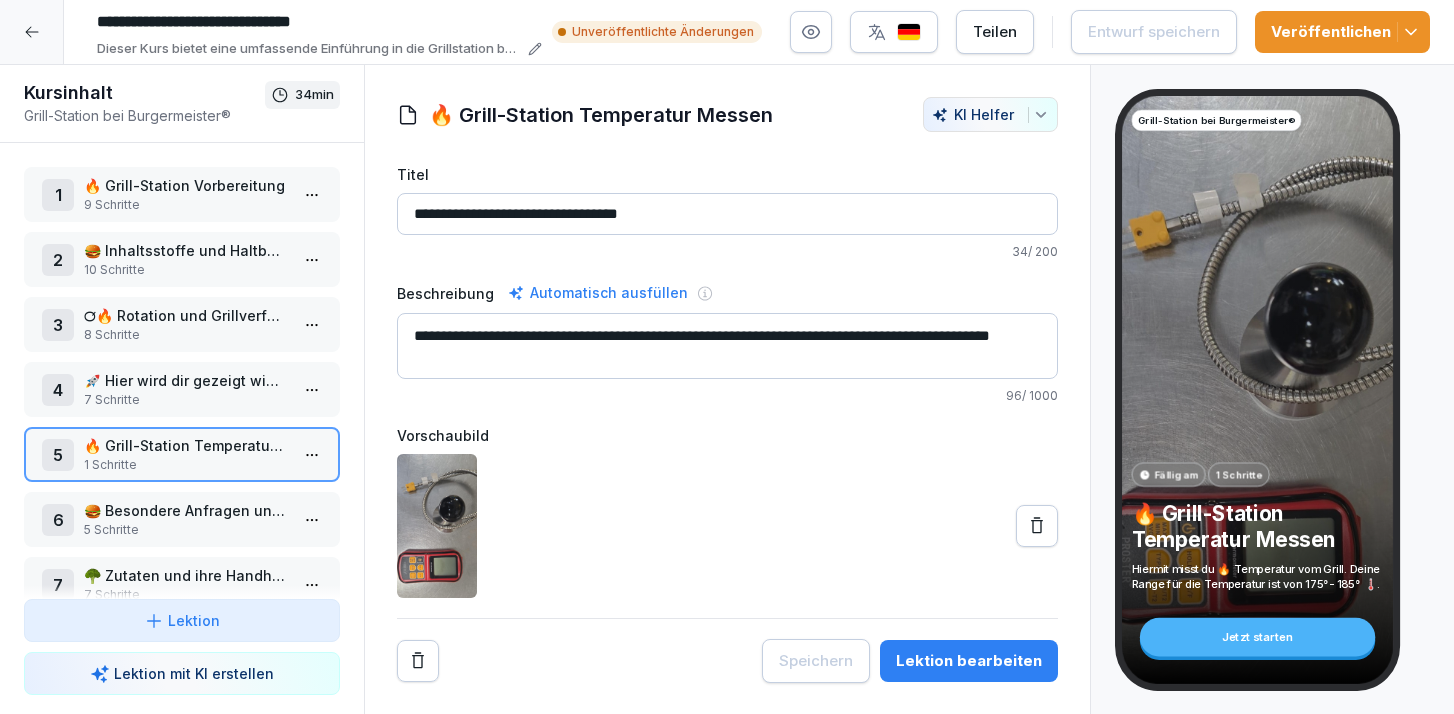 click on "7 Schritte" at bounding box center (186, 400) 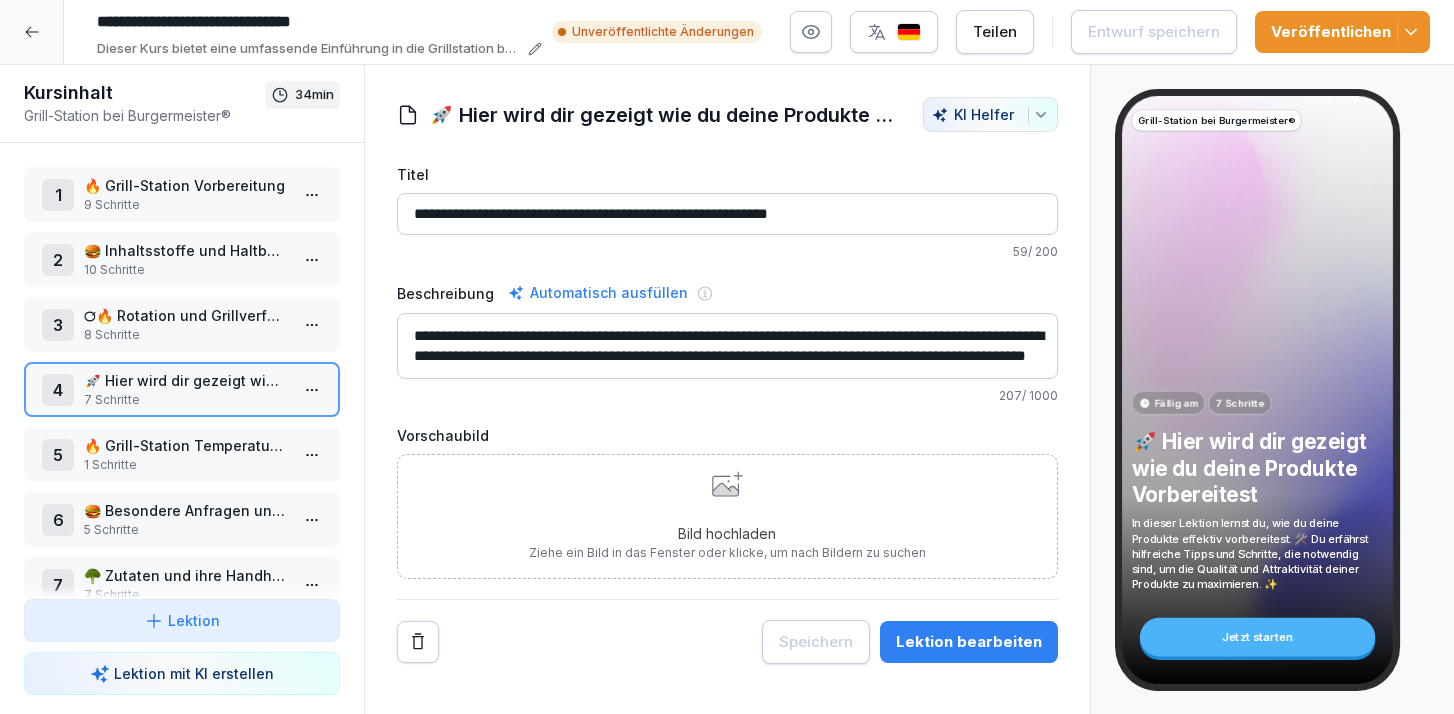 click on "Lektion bearbeiten" at bounding box center (969, 642) 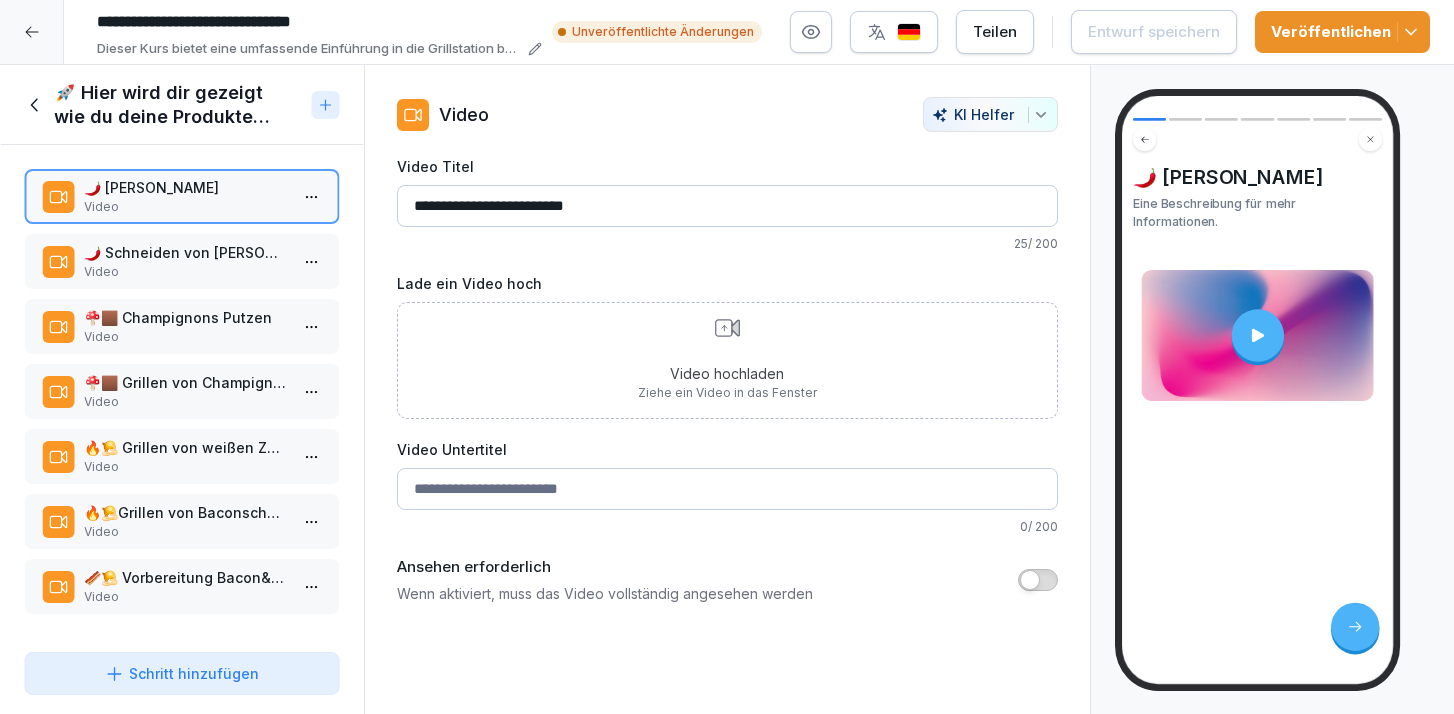 click on "🌶️ Schneiden von [PERSON_NAME]" at bounding box center (186, 252) 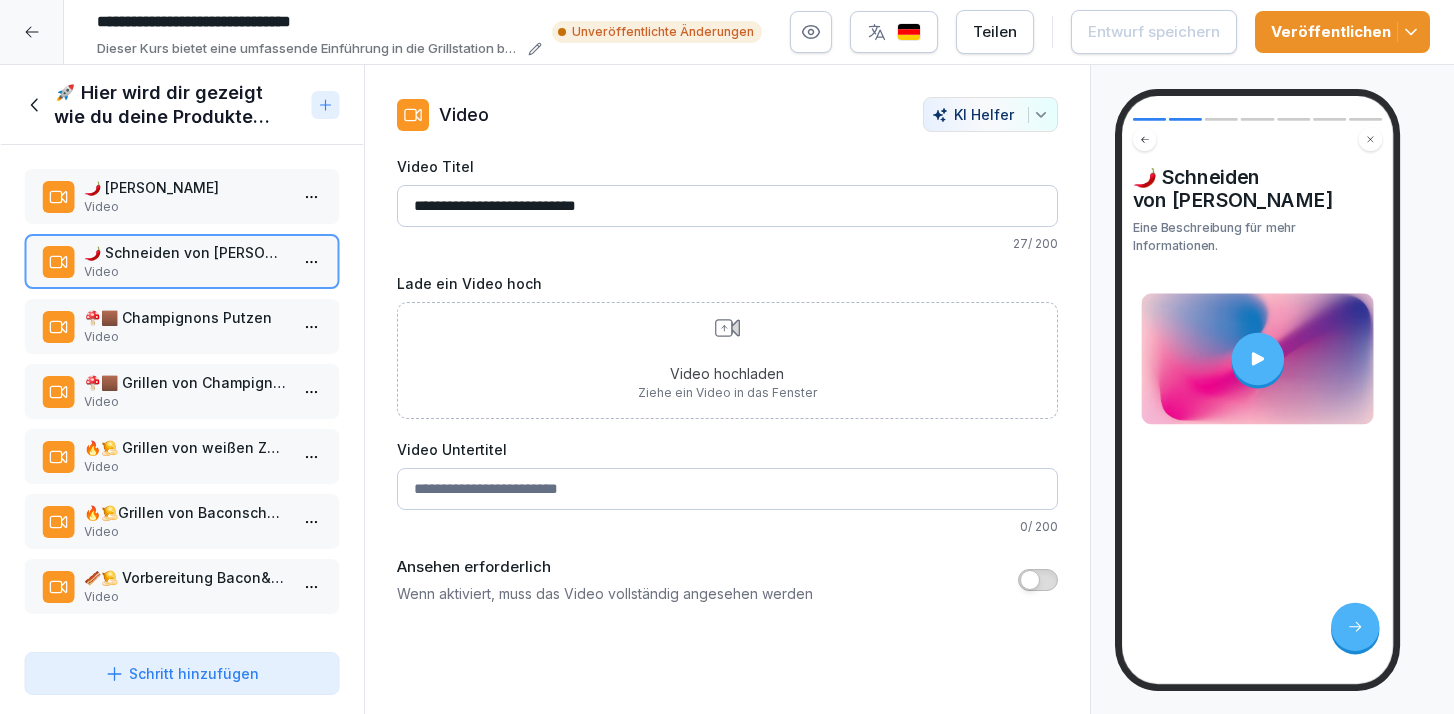 click on "Video" at bounding box center (186, 337) 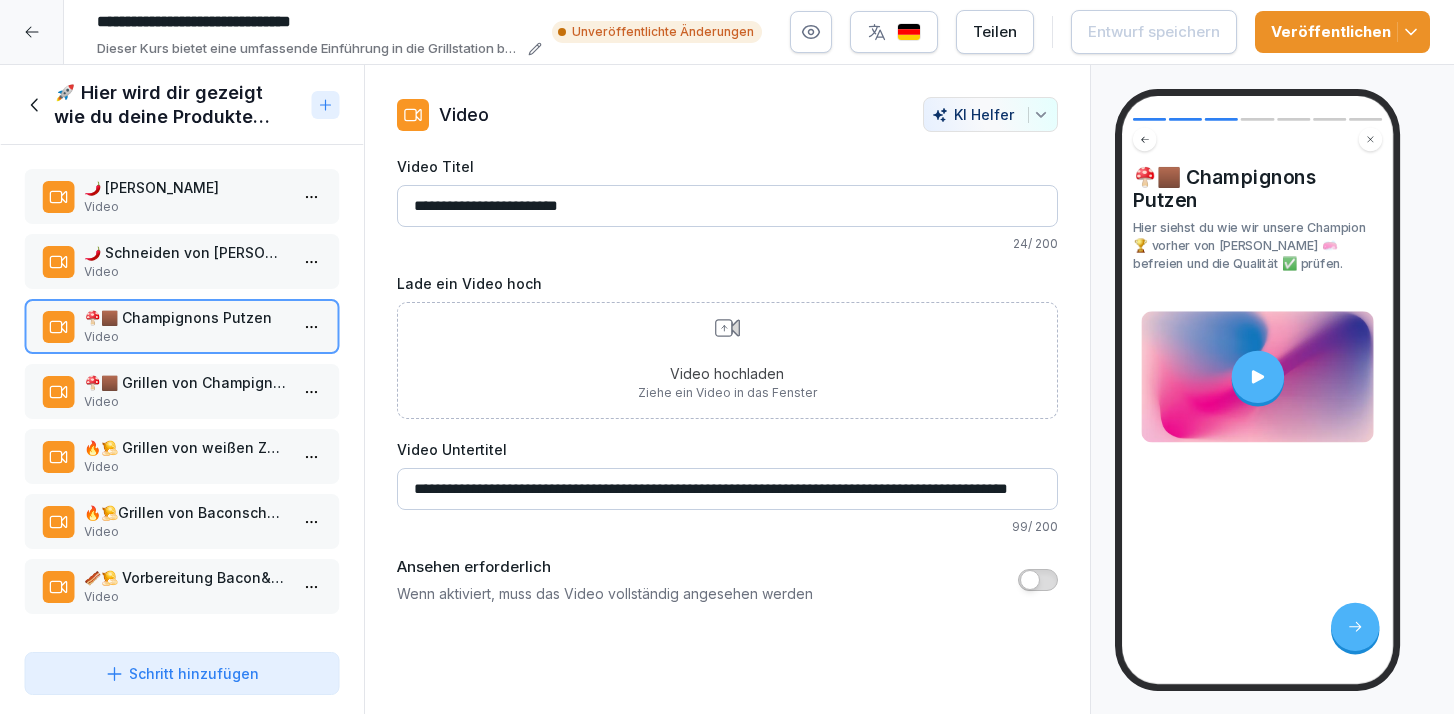click on "🍄‍🟫 Grillen von Champignons Video" at bounding box center (182, 391) 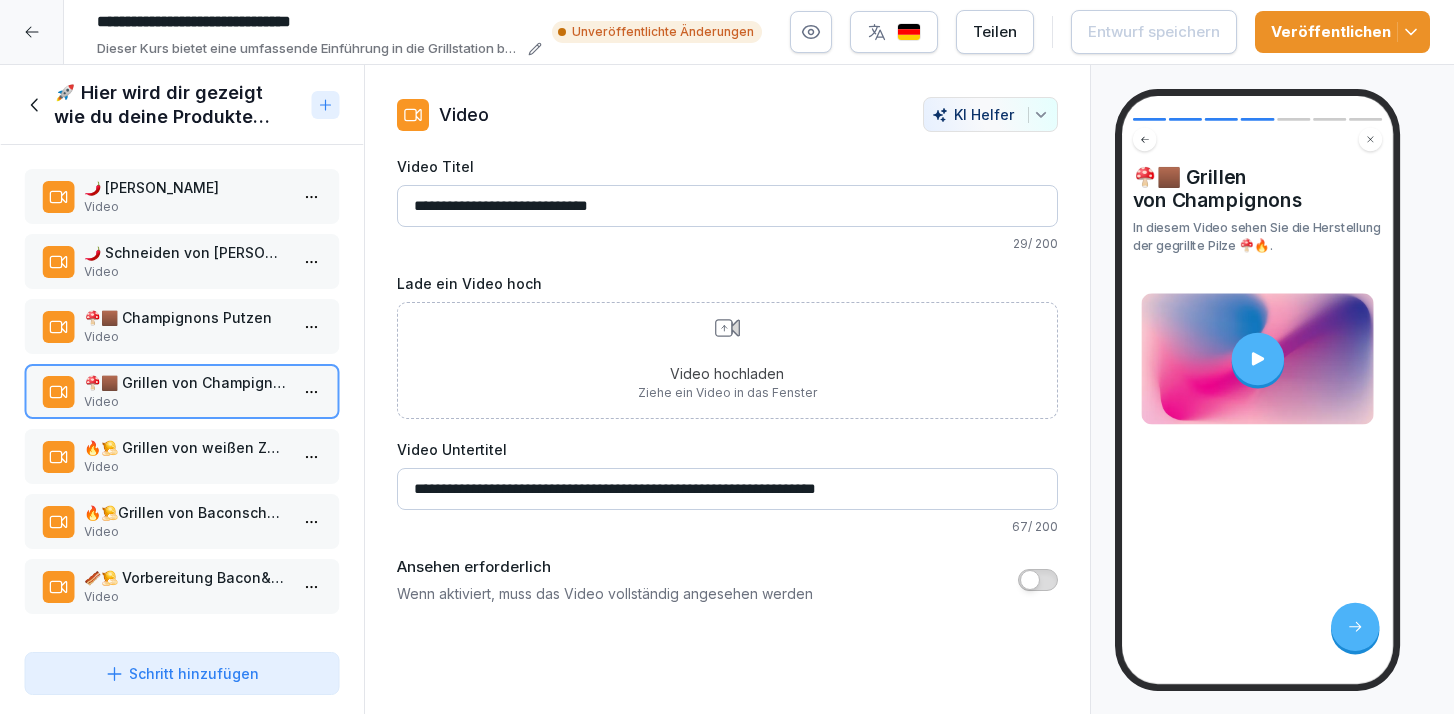 click 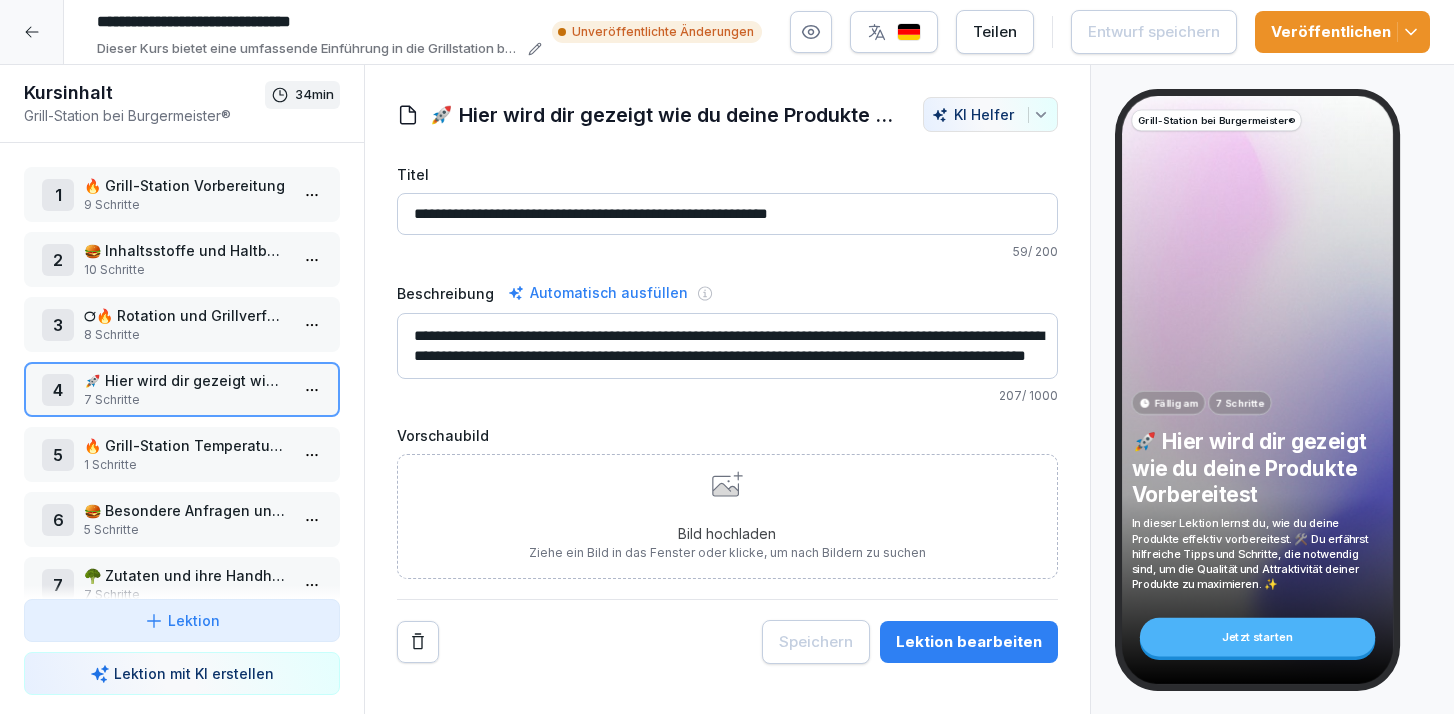 click on "1 Schritte" at bounding box center [186, 465] 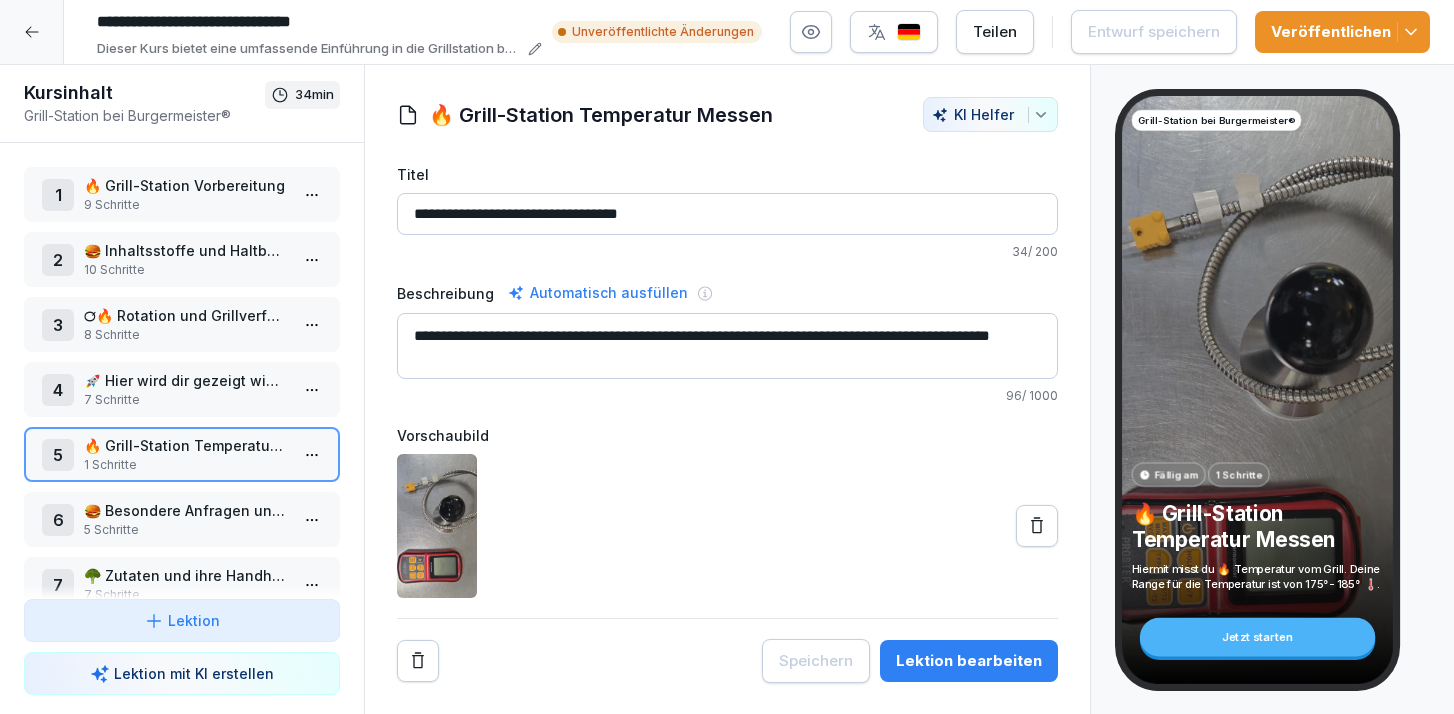 click on "Lektion bearbeiten" at bounding box center [969, 661] 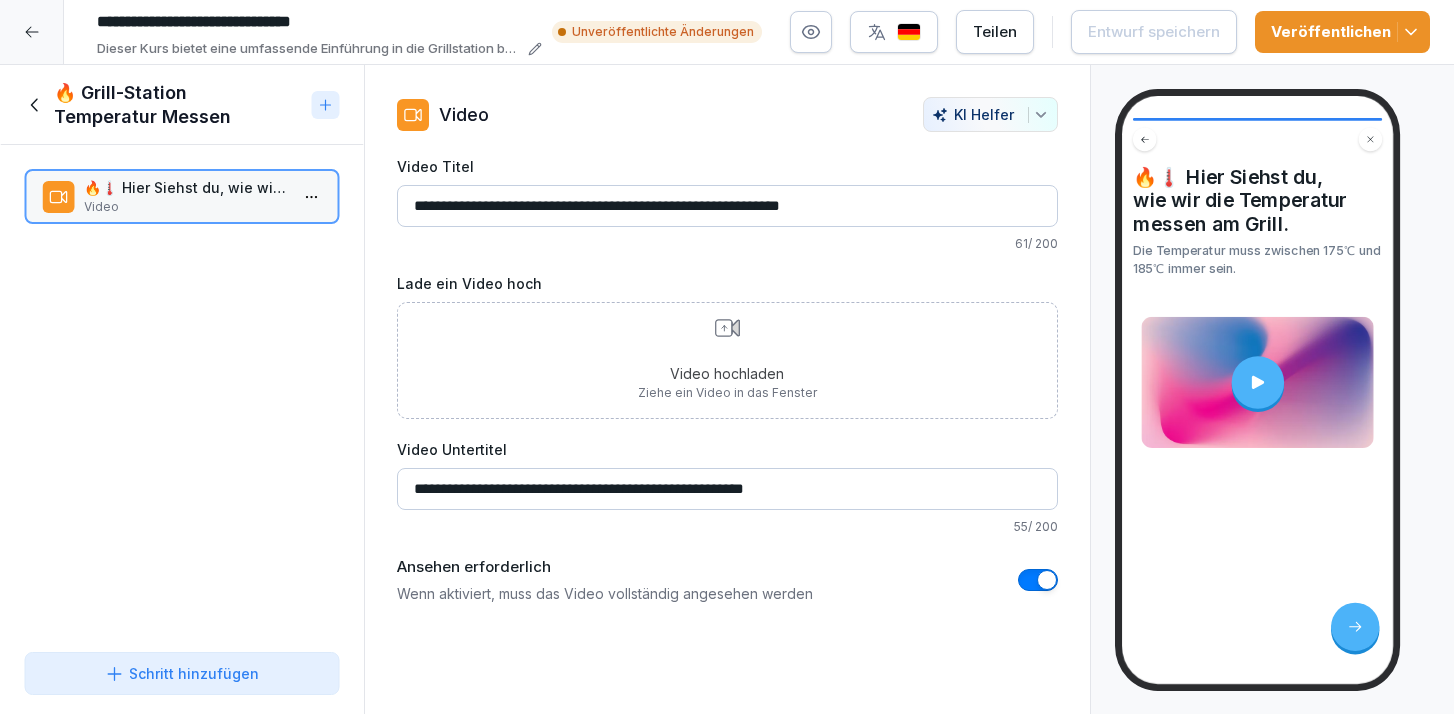 click at bounding box center (1038, 580) 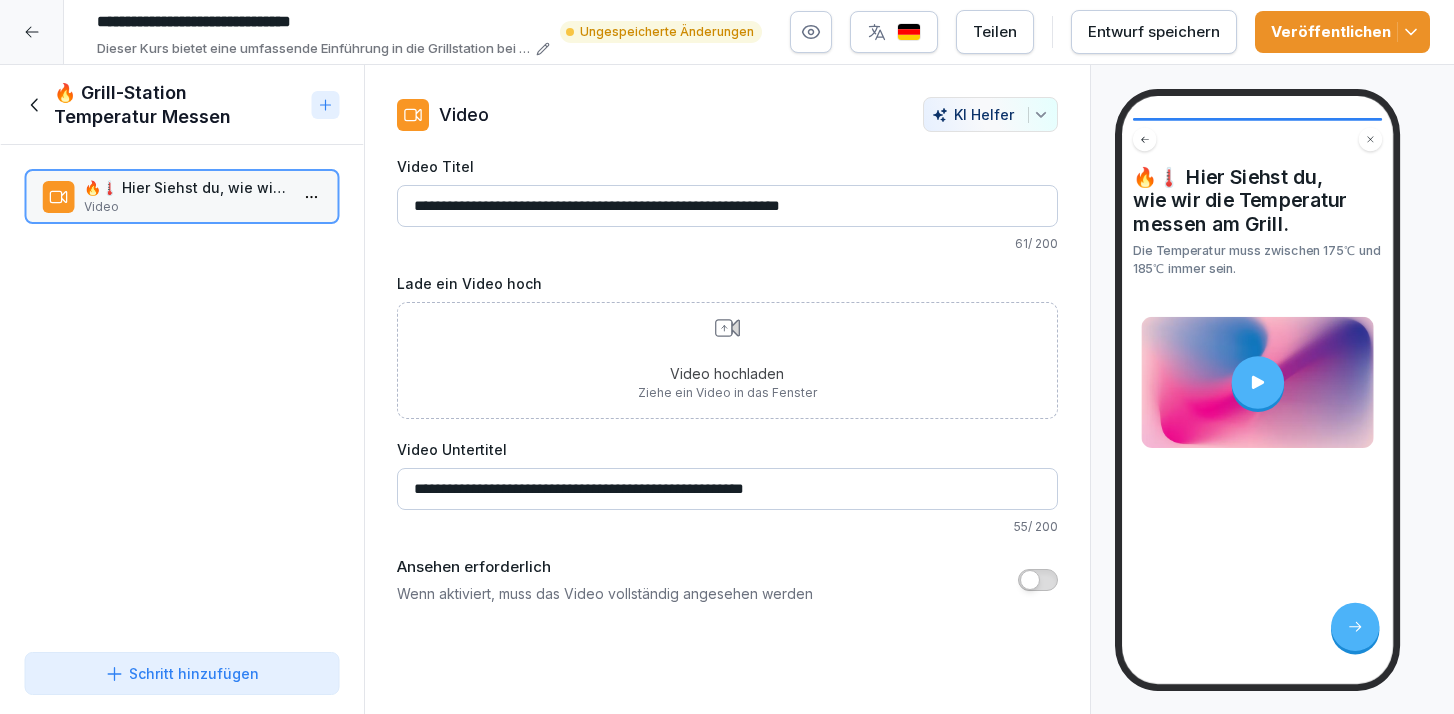 click 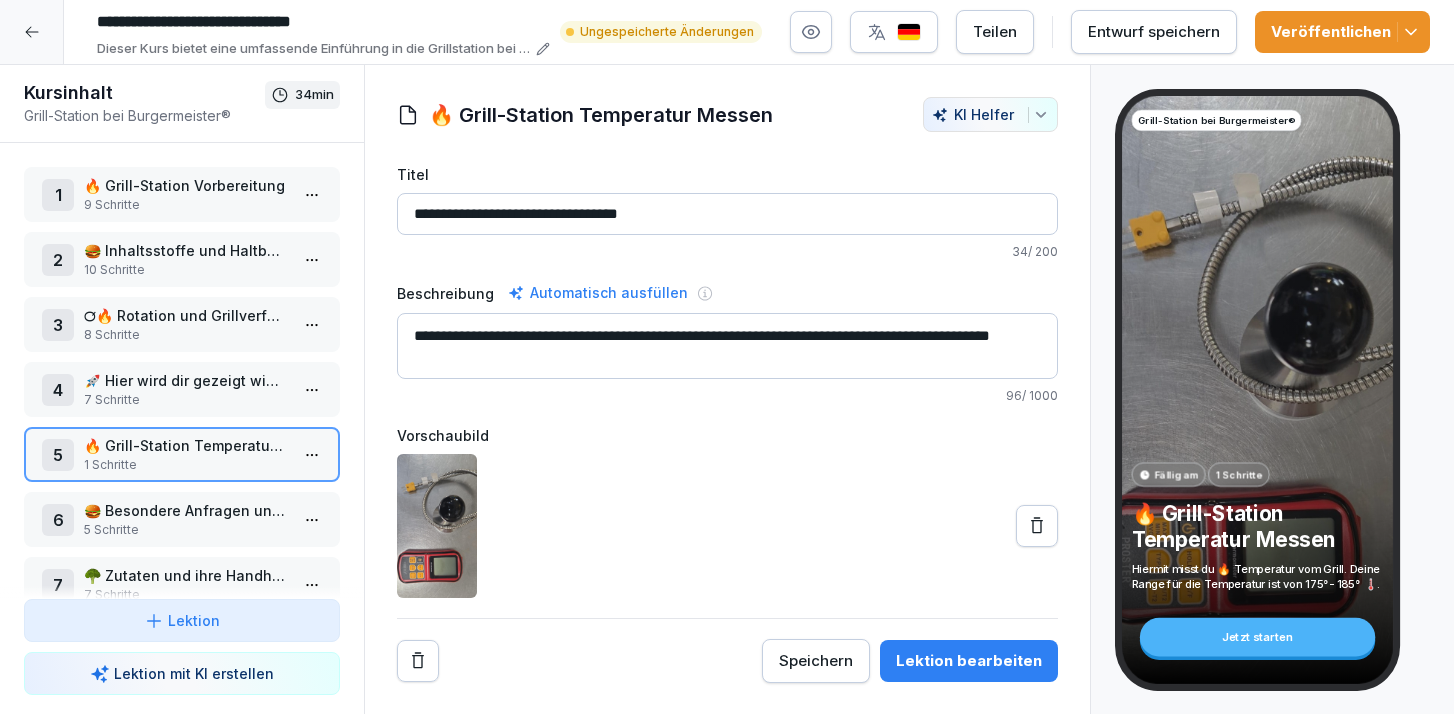 click on "🍔 Besondere Anfragen und Anpassungen" at bounding box center [186, 510] 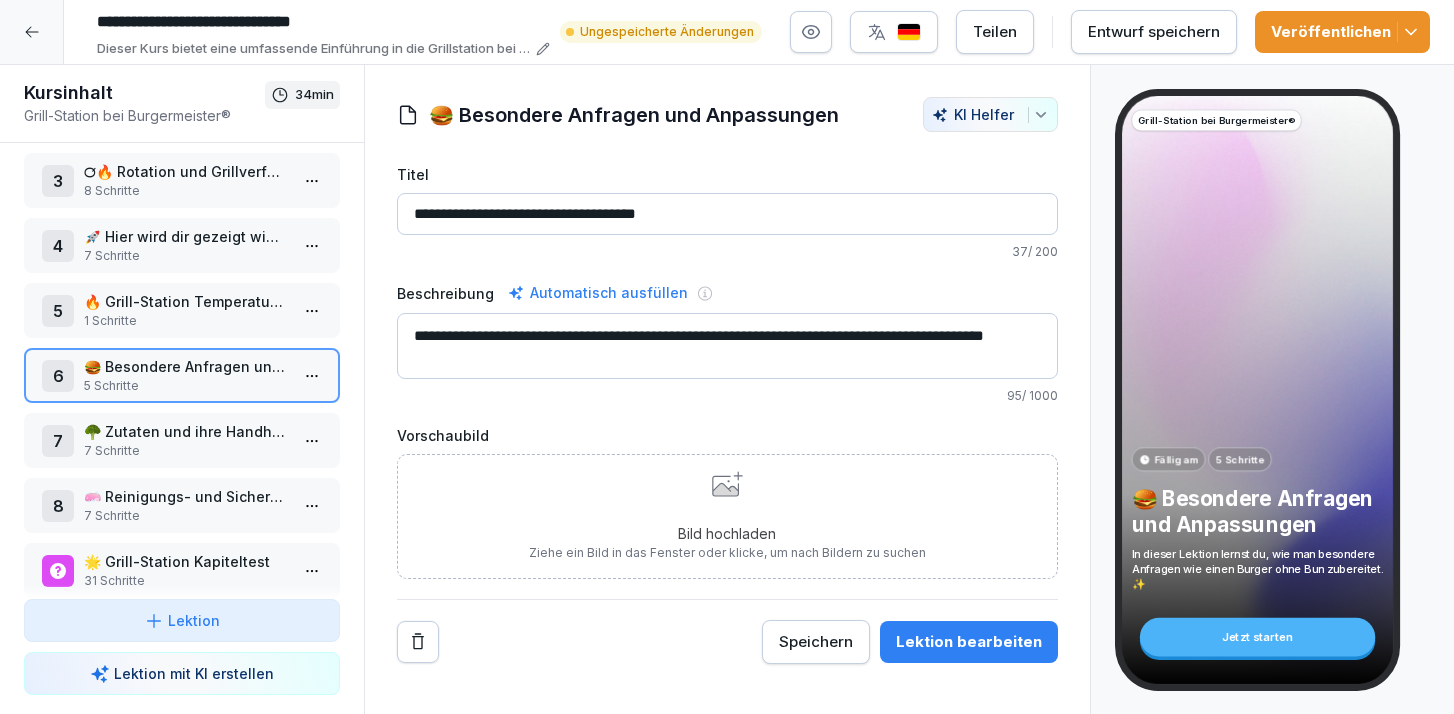 scroll, scrollTop: 145, scrollLeft: 0, axis: vertical 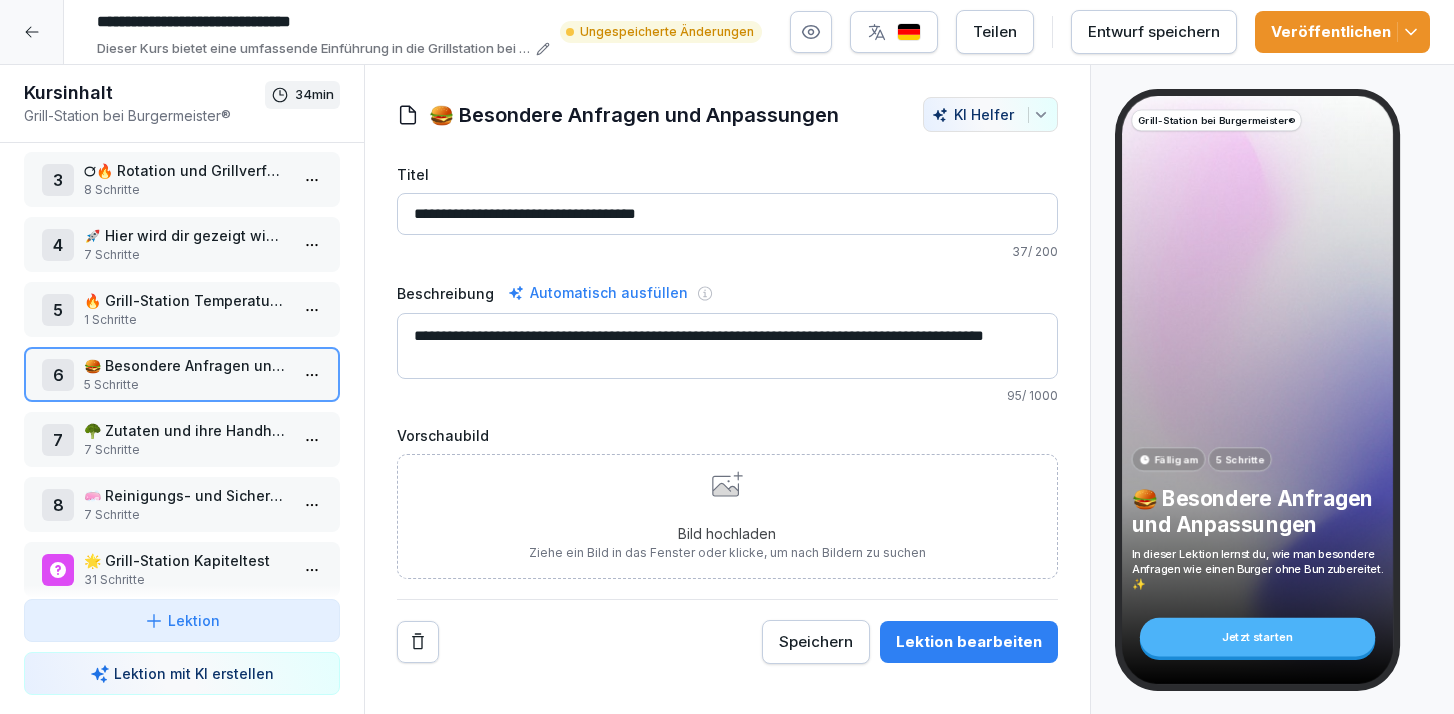 click on "Lektion bearbeiten" at bounding box center (969, 642) 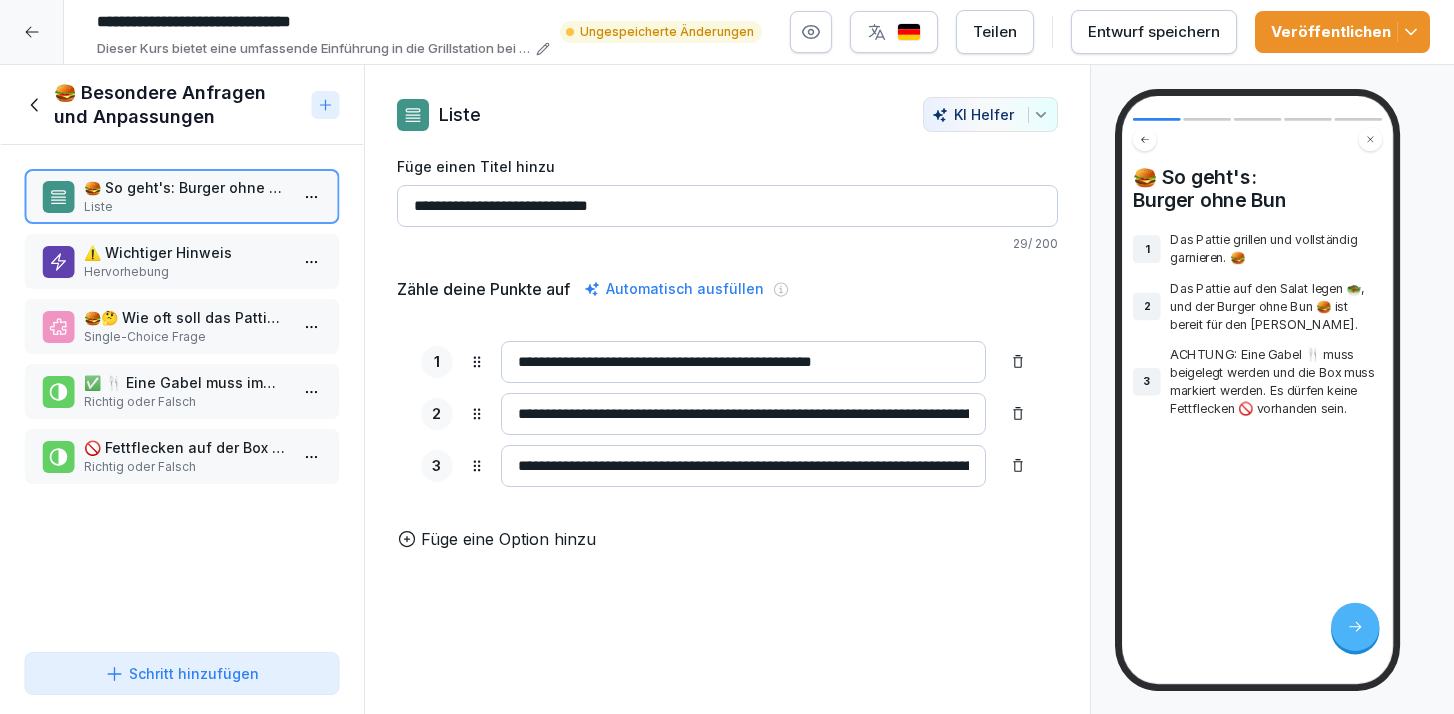 click on "⚠️ Wichtiger Hinweis" at bounding box center (186, 252) 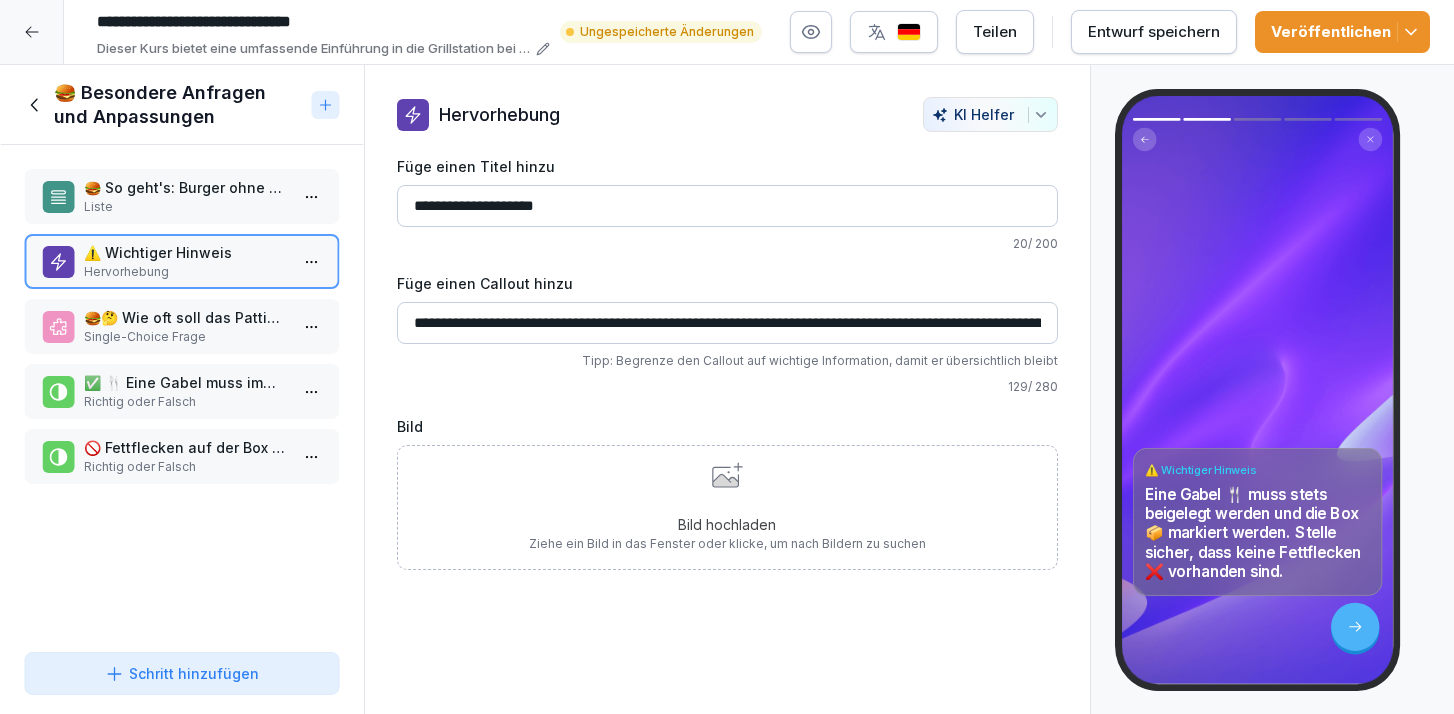 click on "🍔🤔 Wie oft soll das Pattie geschnitten werden?" at bounding box center [186, 317] 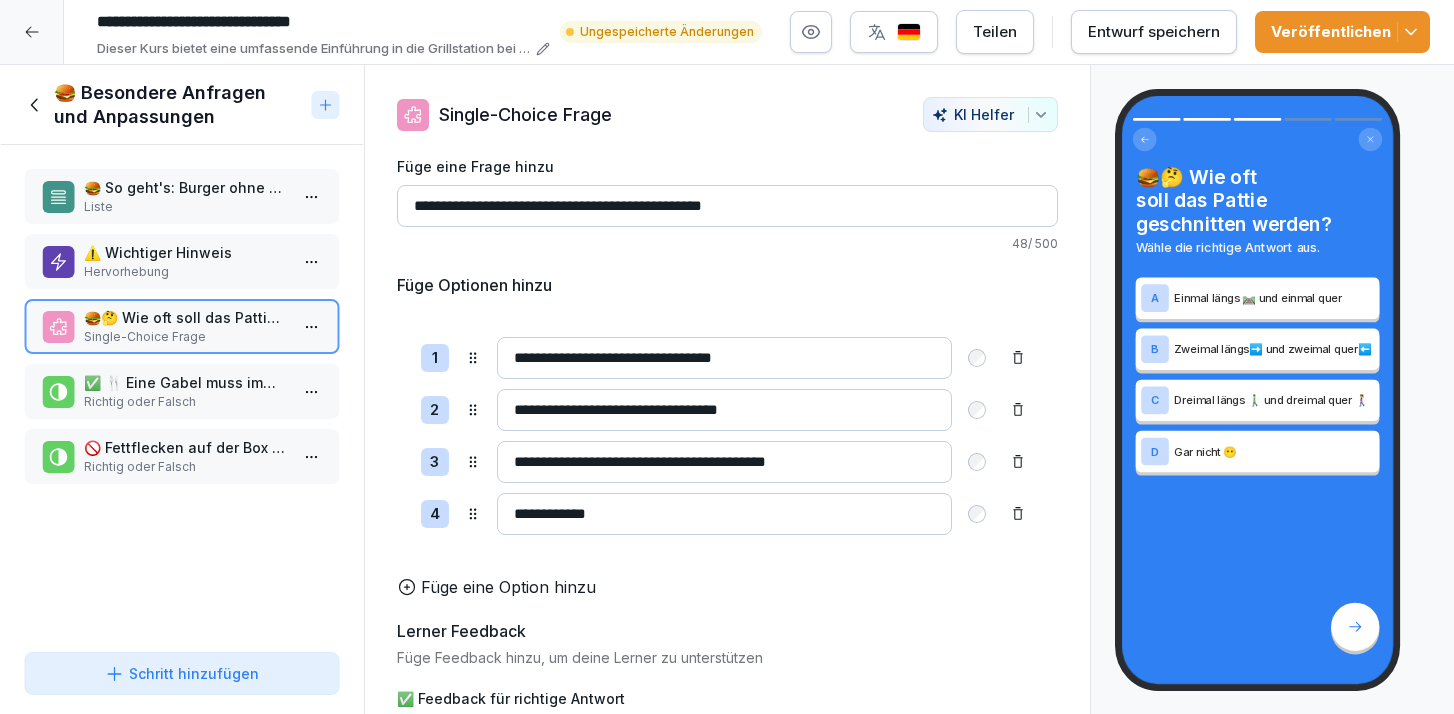 click on "✅ 🍴 Eine Gabel muss immer beigelegt werden." at bounding box center (186, 382) 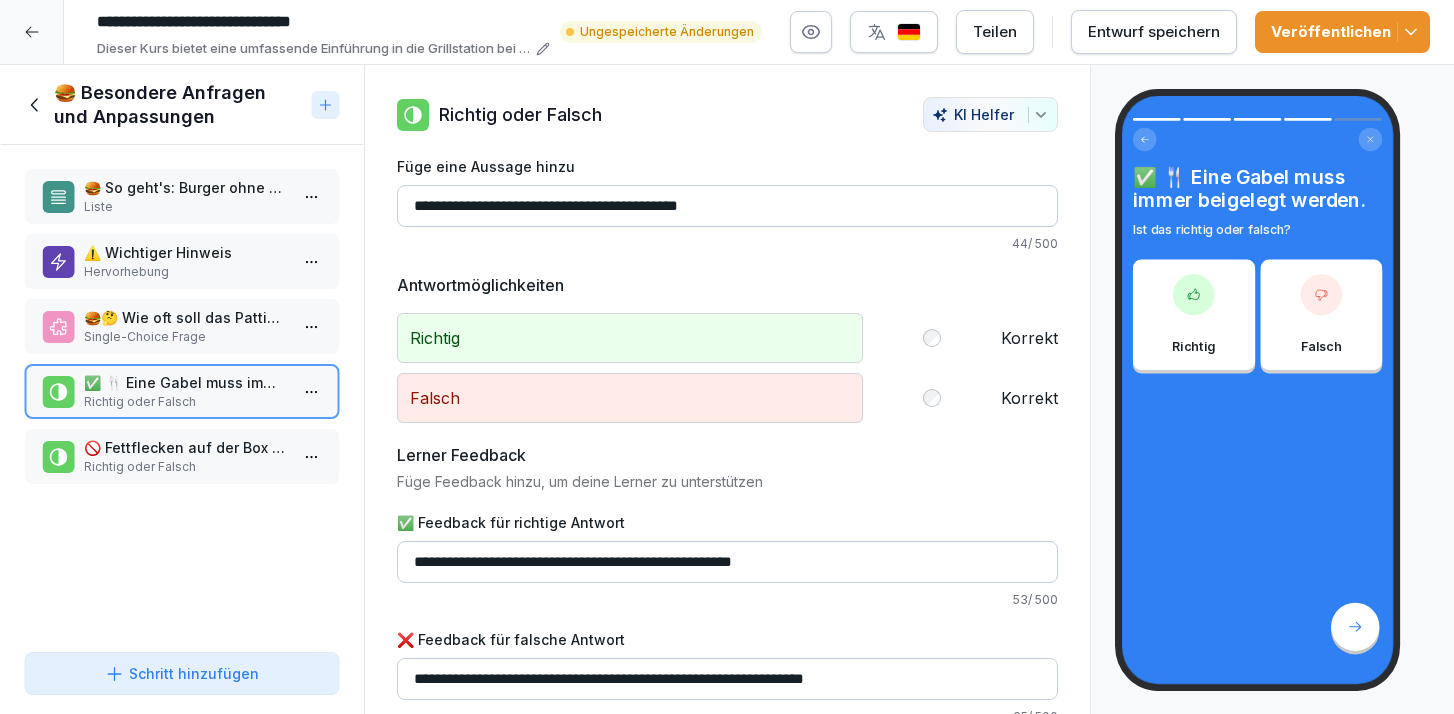click on "🚫 Fettflecken auf der Box sind in Ordnung. Richtig oder Falsch" at bounding box center (182, 456) 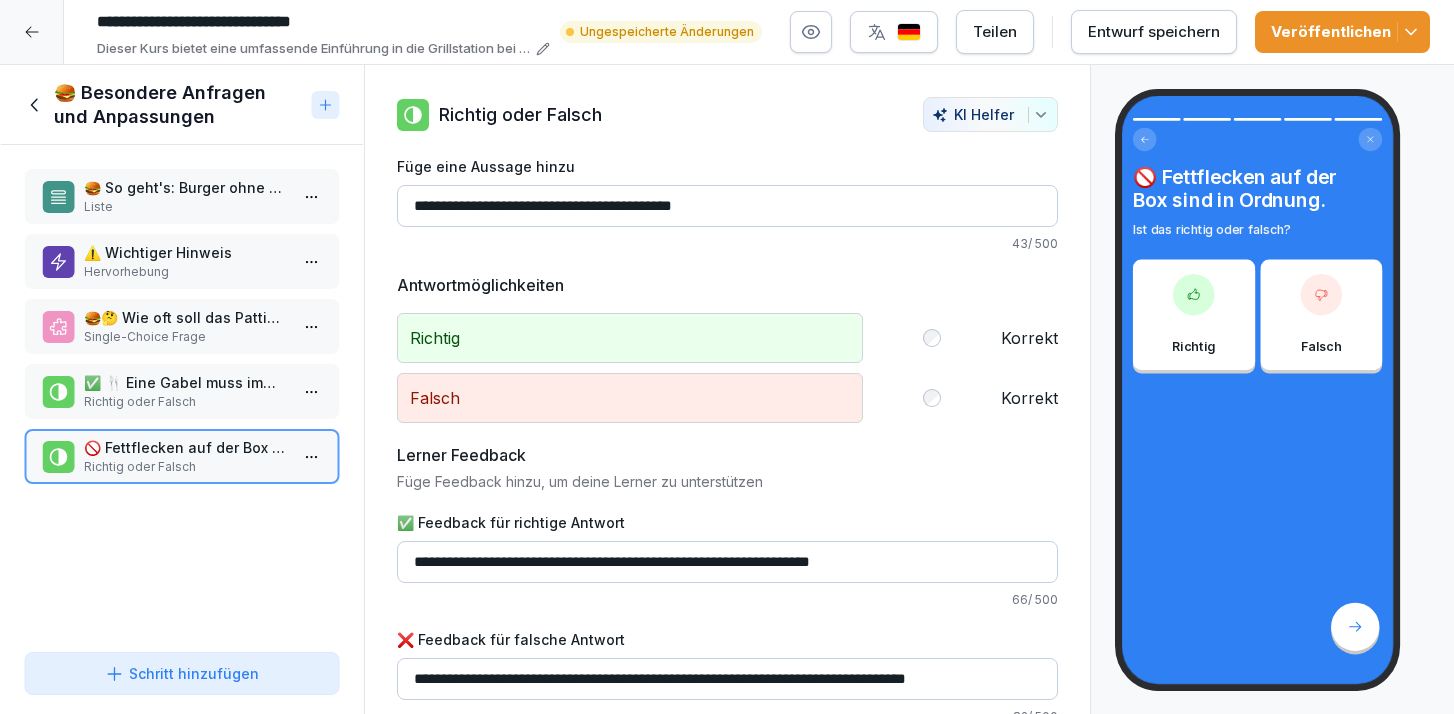 click 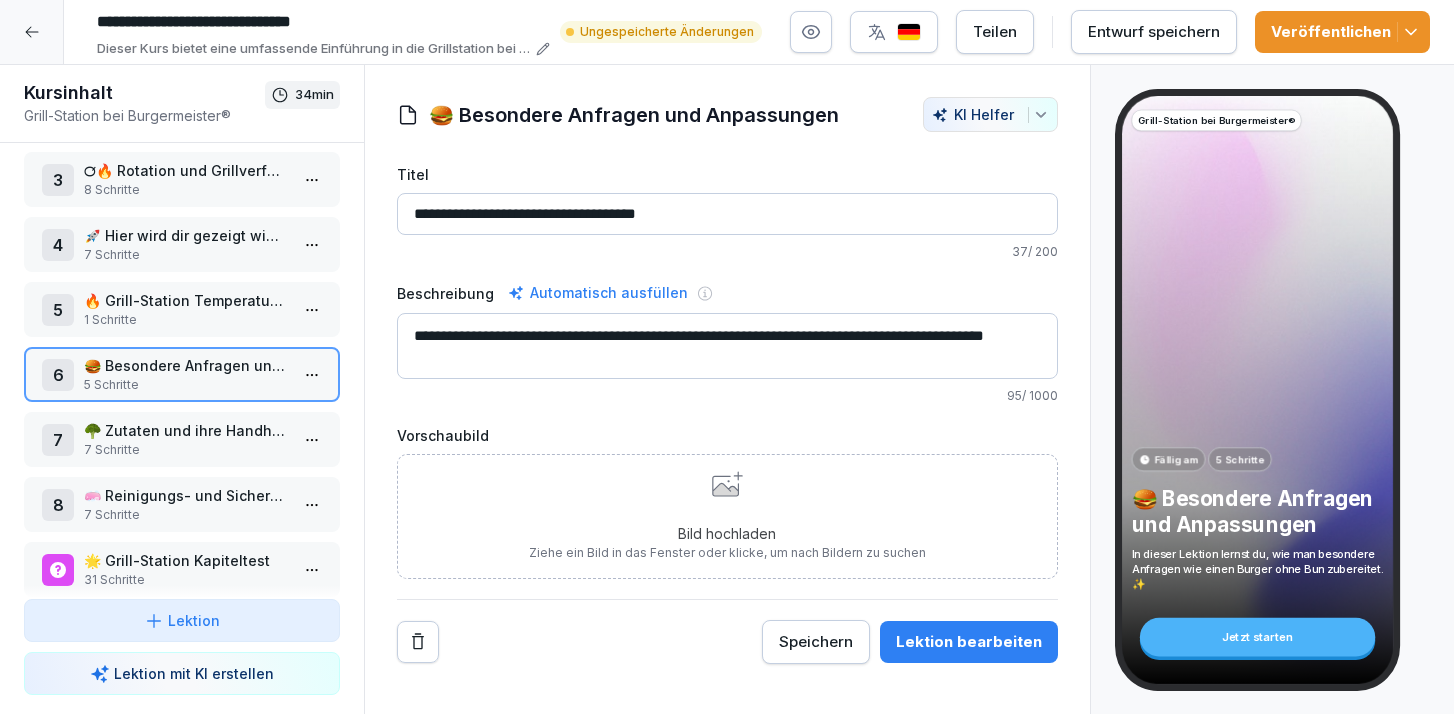 click on "🥦 Zutaten und ihre Handhabung" at bounding box center (186, 430) 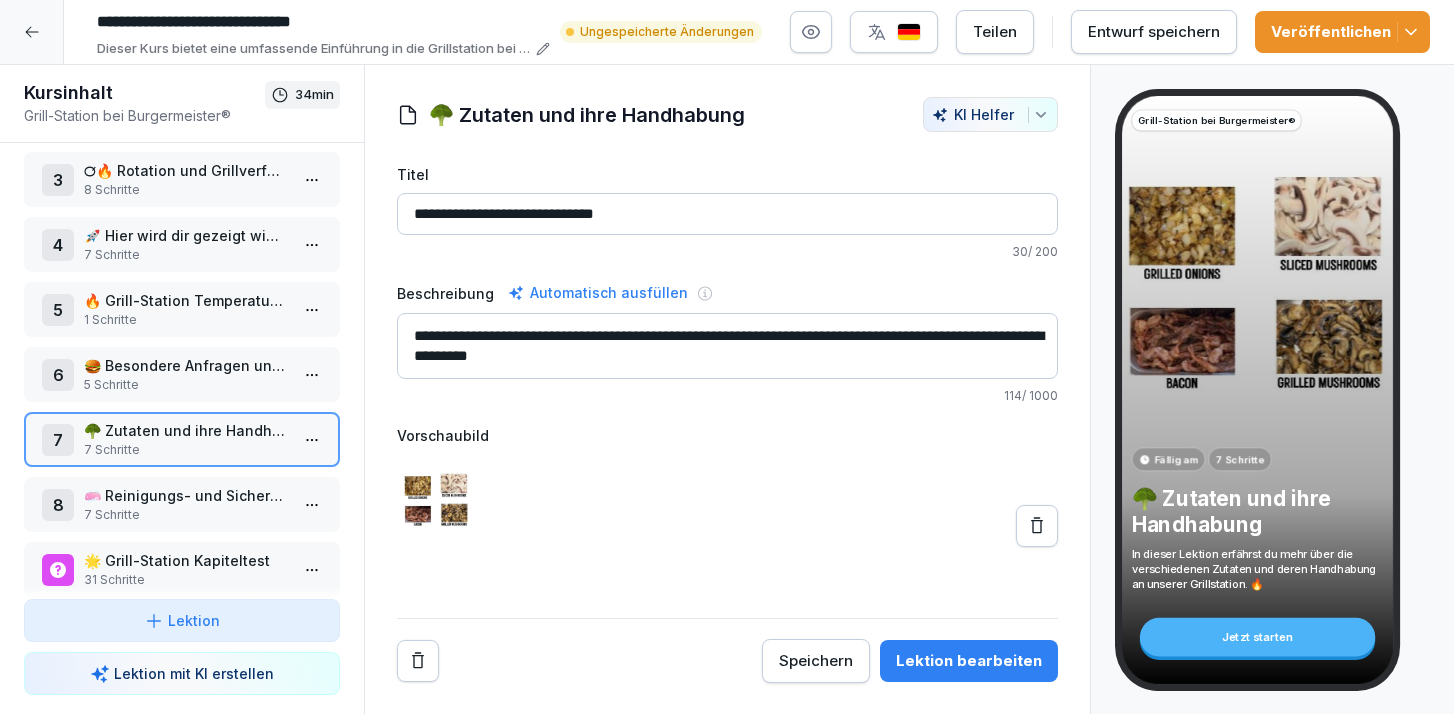 click on "Lektion bearbeiten" at bounding box center [969, 661] 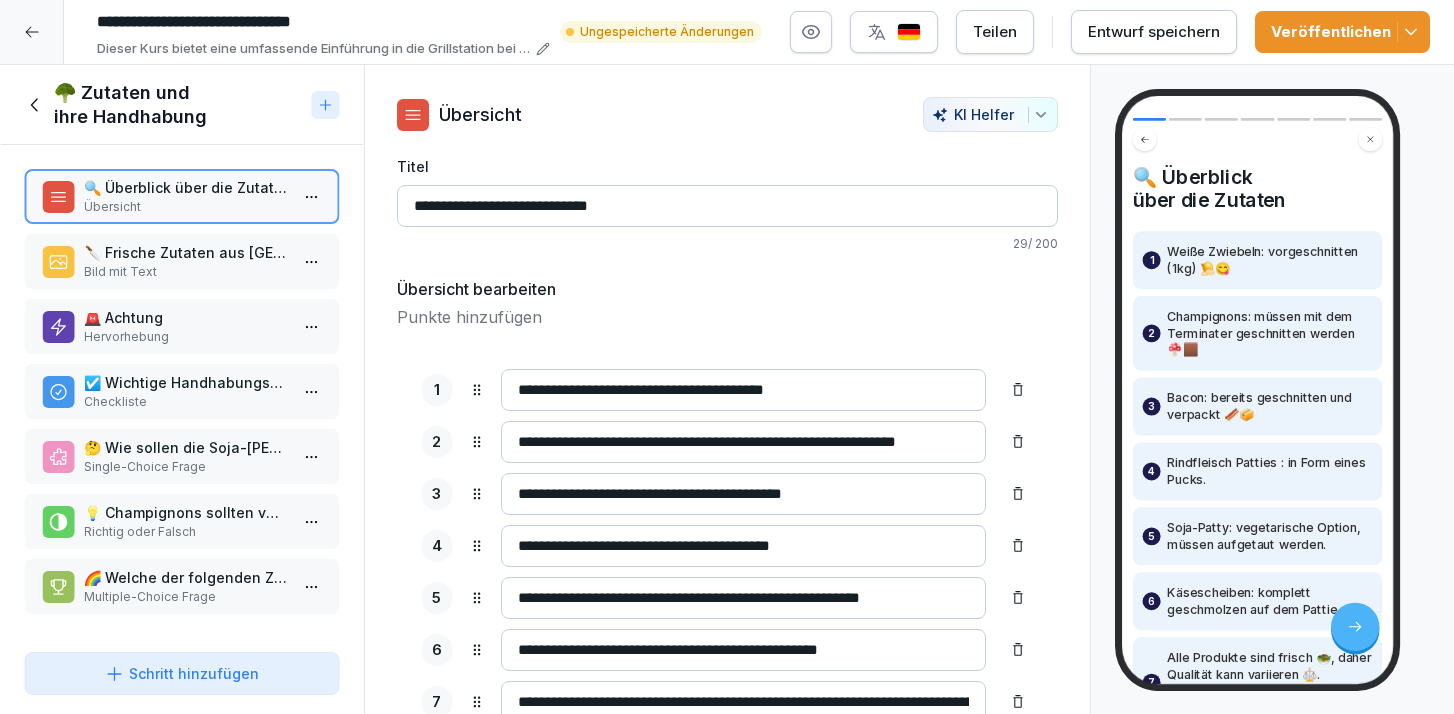 click on "🔪 Frische Zutaten aus [GEOGRAPHIC_DATA]" at bounding box center [186, 252] 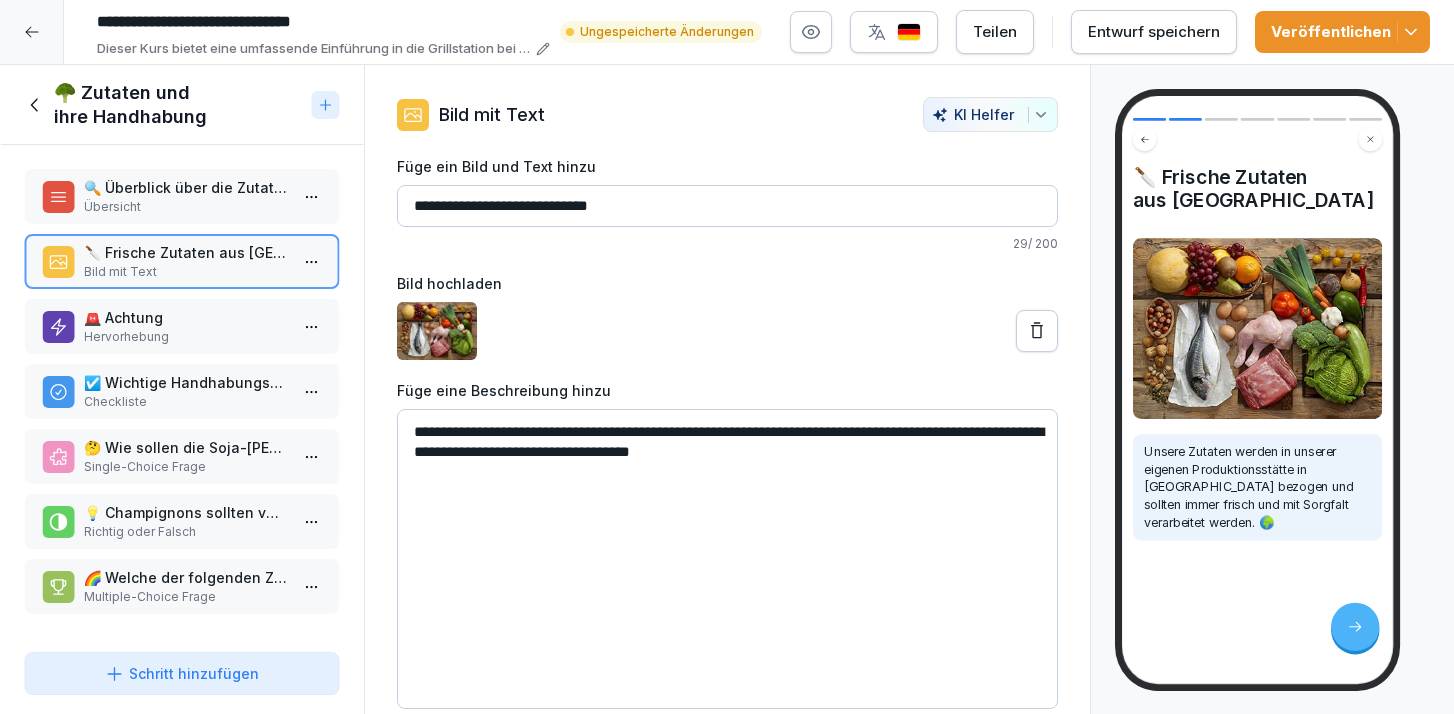 click on "🚨 Achtung" at bounding box center (186, 317) 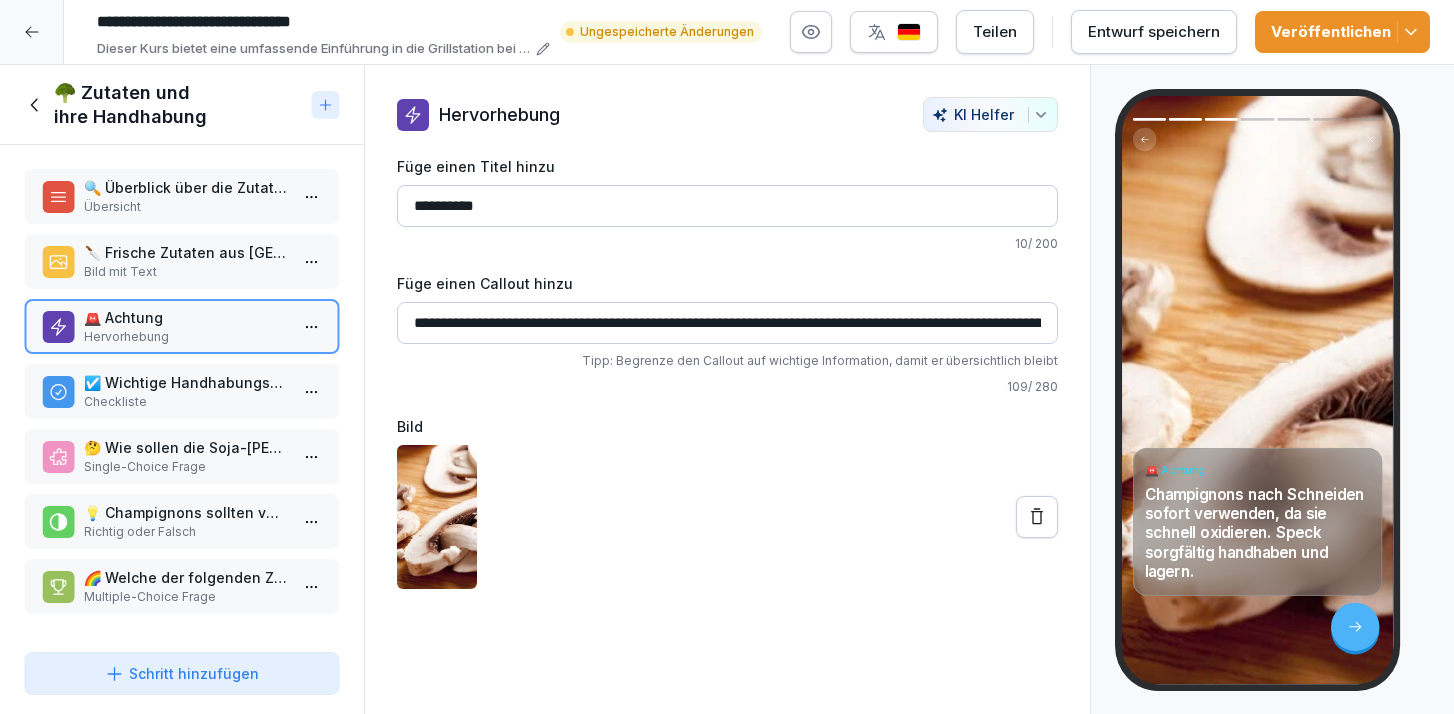click on "☑️ Wichtige Handhabungshinweise" at bounding box center (186, 382) 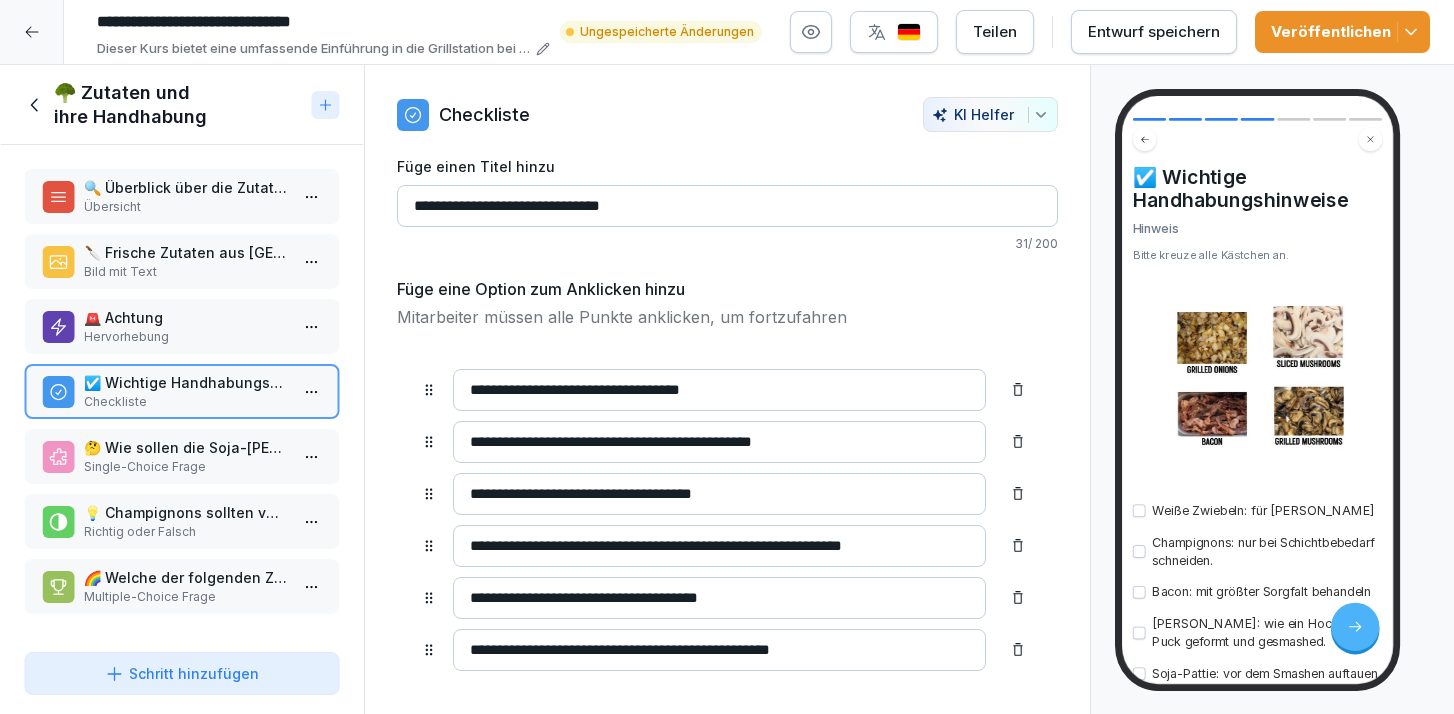 click on "🔍 Überblick über die Zutaten Übersicht 🔪 Frische Zutaten aus [GEOGRAPHIC_DATA] Bild mit Text 🚨 Achtung Hervorhebung ☑️ Wichtige Handhabungshinweise Checkliste 🤔 Wie sollen die Soja-Patty's vor der Verwendung vorbereitet werden? Single-Choice Frage 💡 Champignons sollten vor der Verwendung geschnitten werden, auch wenn sie nicht sofort gebraucht werden. Richtig oder Falsch 🌈 Welche der folgenden Zutaten kommen vorgeschnitten? Wähle alle zutreffenden Antworten. Multiple-Choice Frage
To pick up a draggable item, press the space bar.
While dragging, use the arrow keys to move the item.
Press space again to drop the item in its new position, or press escape to cancel.
Draggable item zur6dsareq9f539iypa740xu was dropped over droppable area zur6dsareq9f539iypa740xu" at bounding box center [182, 394] 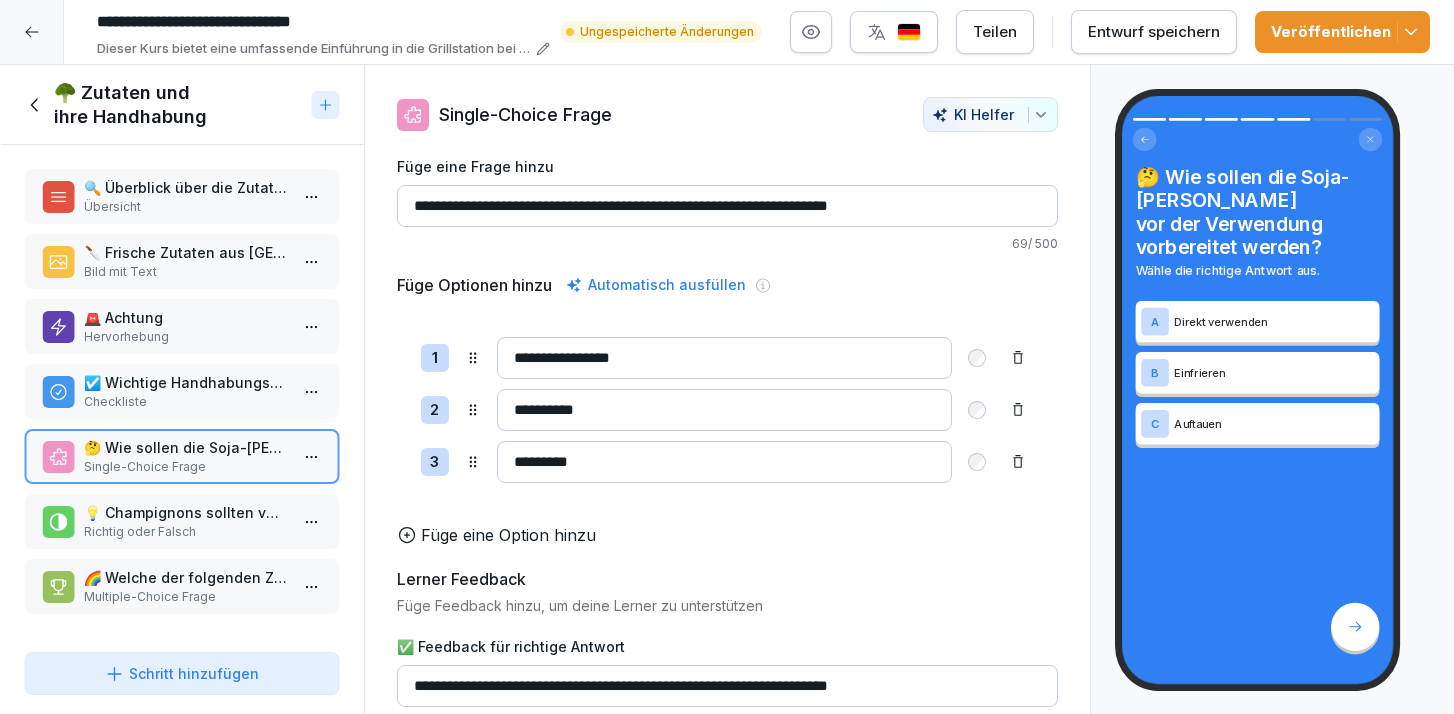 click on "Richtig oder Falsch" at bounding box center (186, 532) 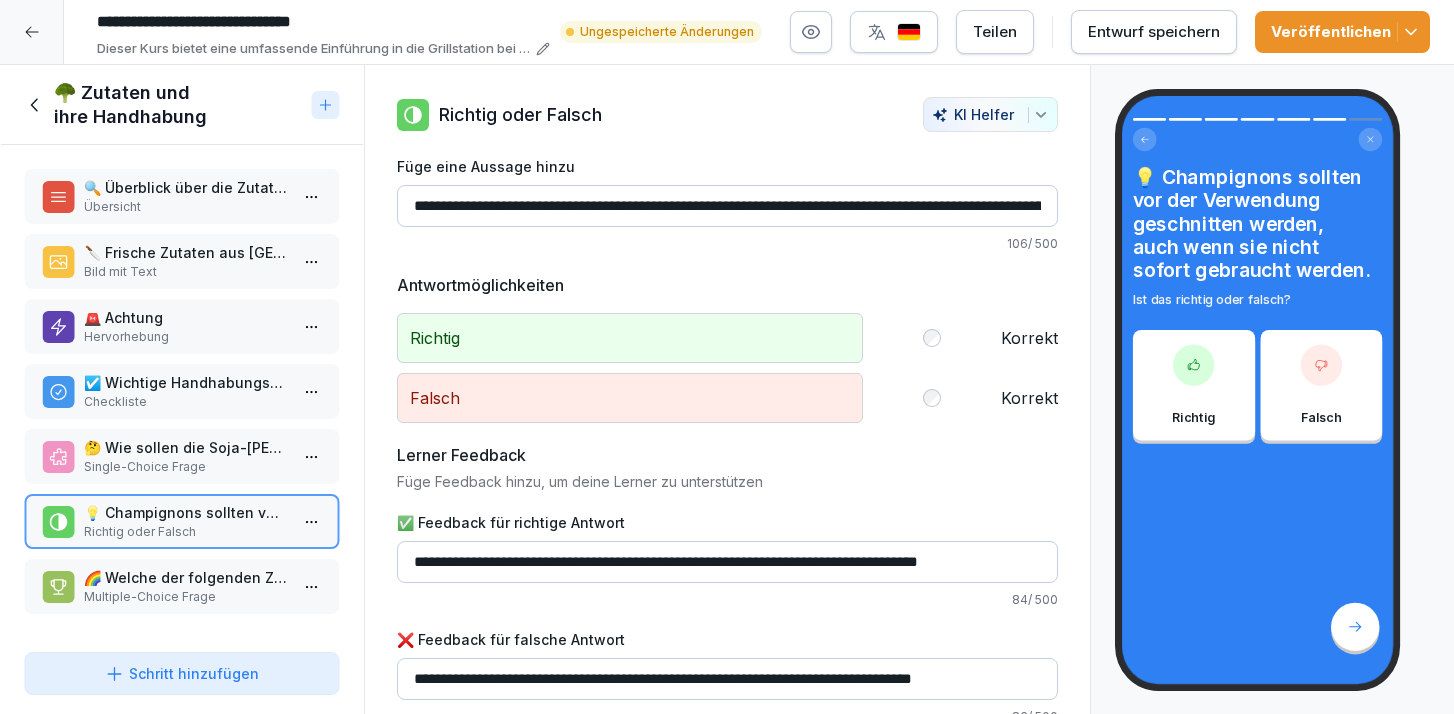click on "Multiple-Choice Frage" at bounding box center [186, 597] 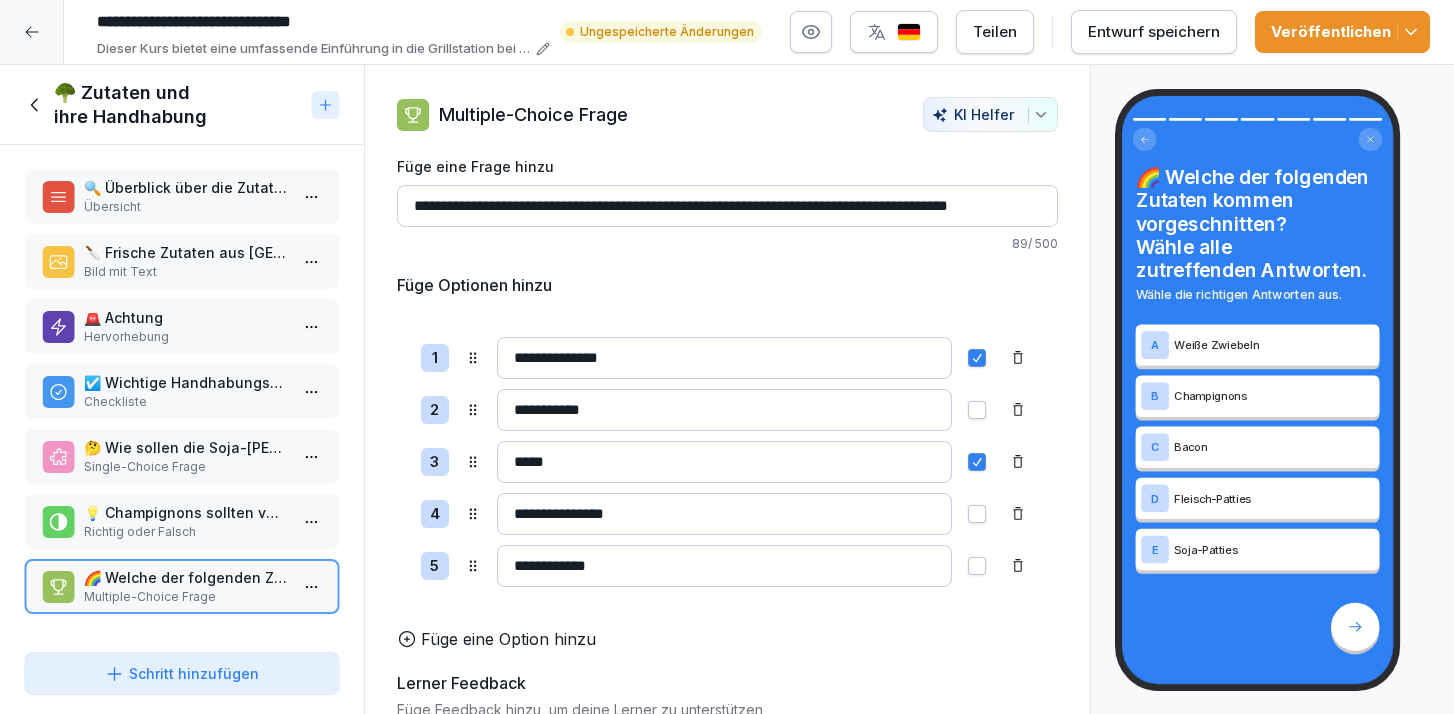 click 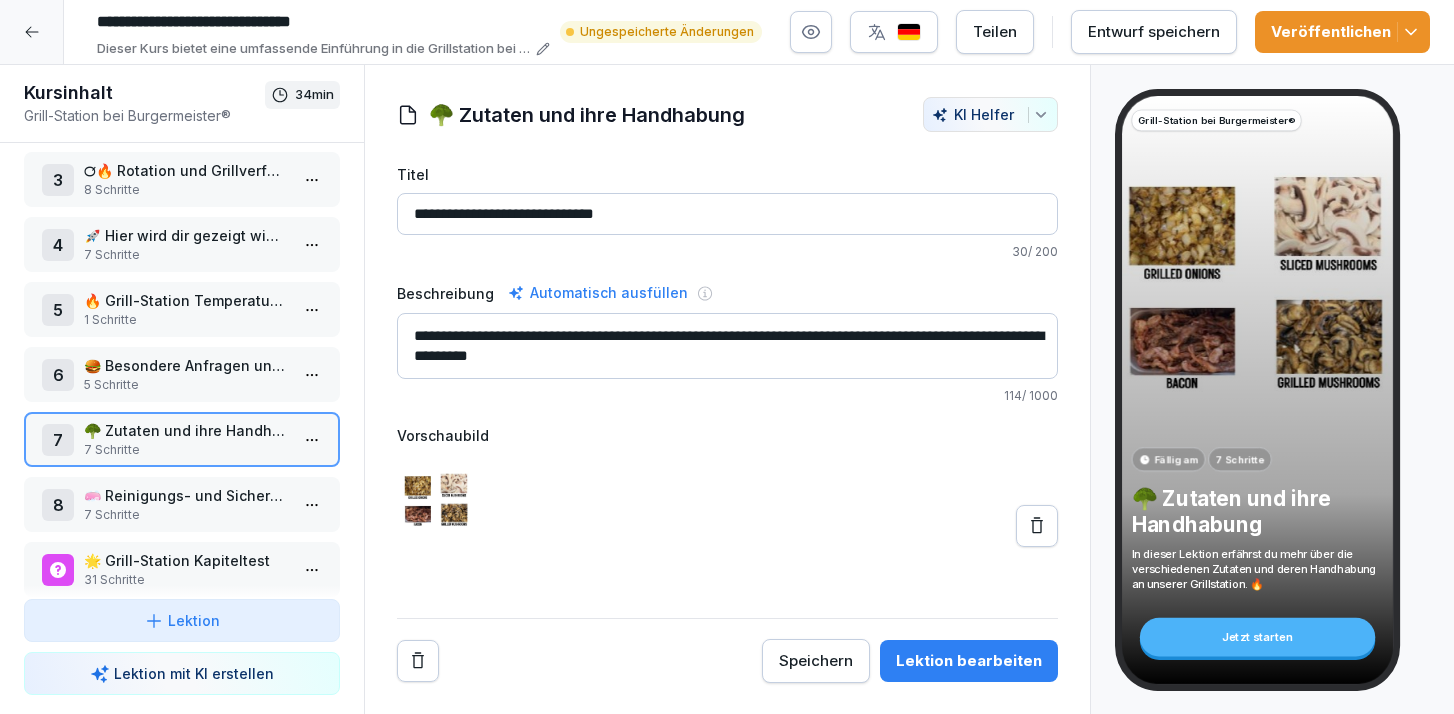 click on "🧼 Reinigungs- und Sicherheitsmaßnahmen" at bounding box center [186, 495] 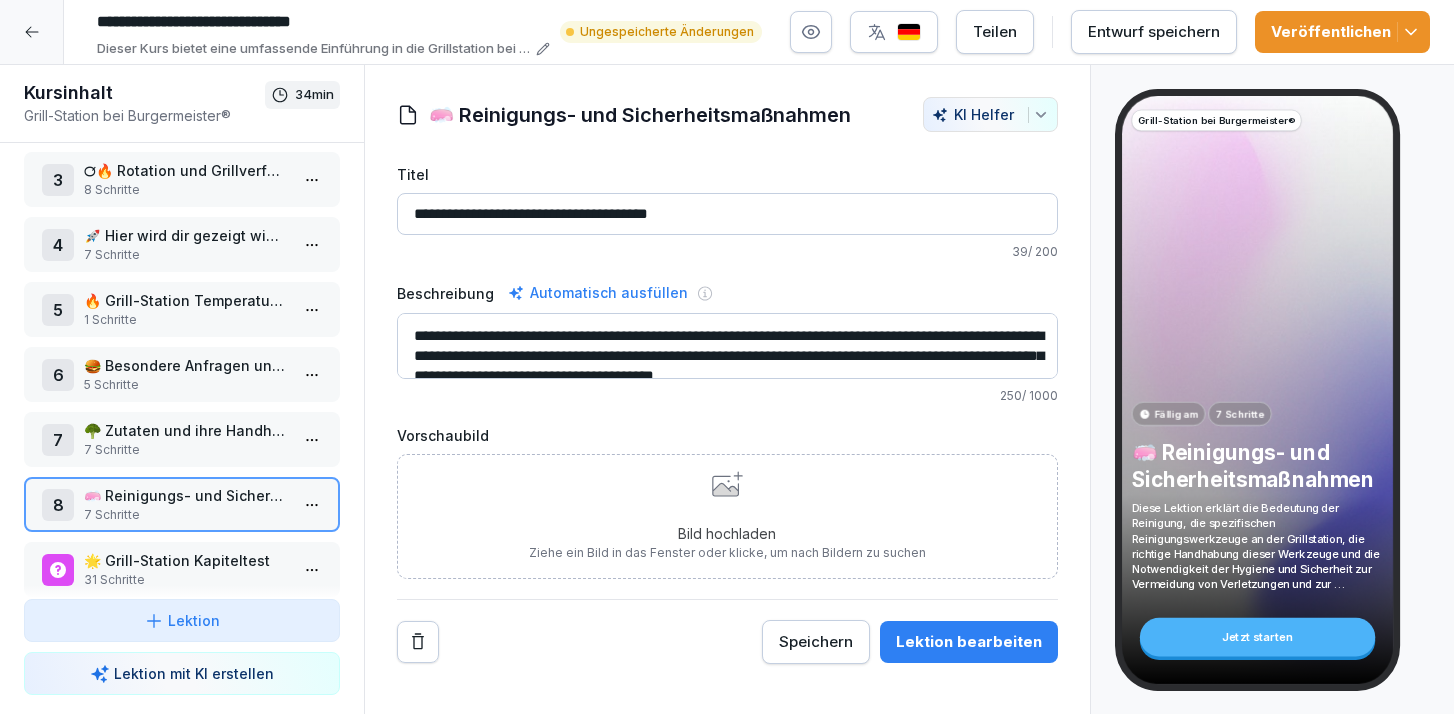 click on "Lektion bearbeiten" at bounding box center [969, 642] 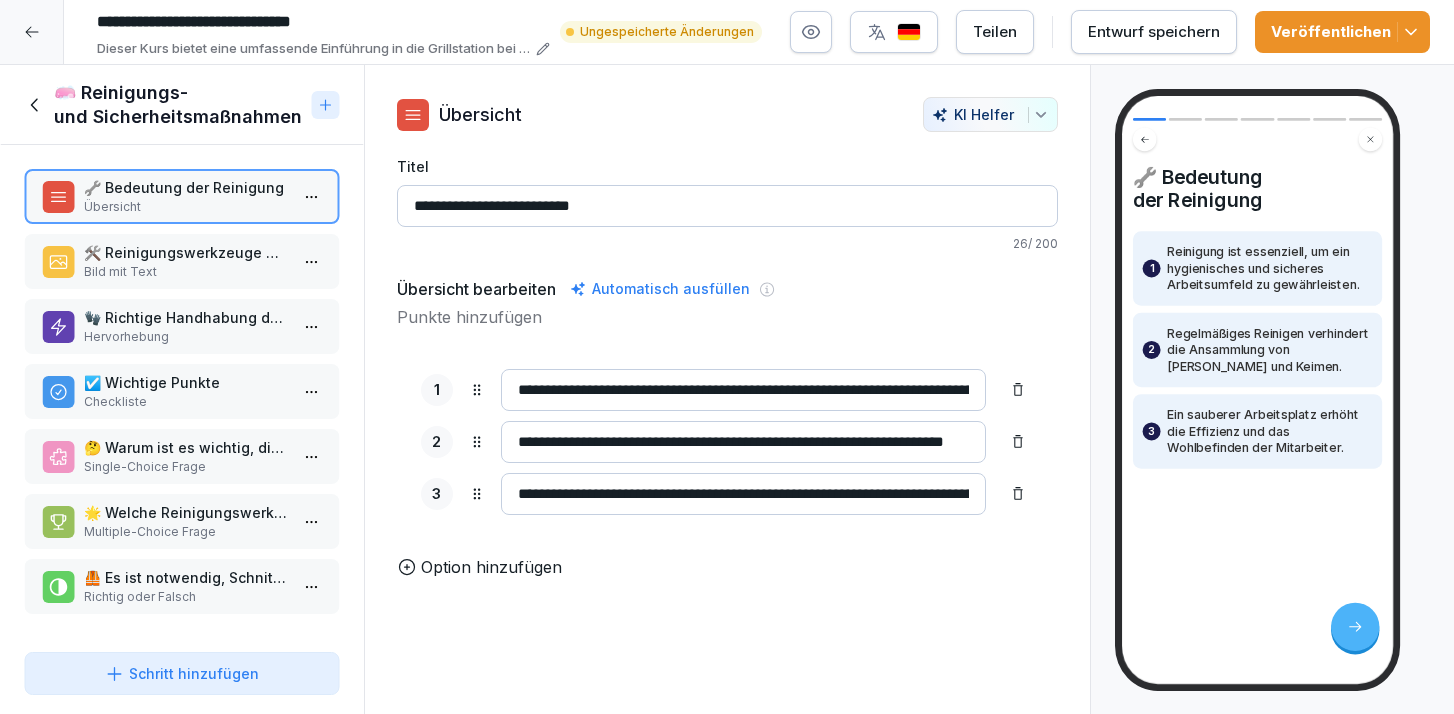 click on "🛠️ Reinigungswerkzeuge an der Grillstation" at bounding box center [186, 252] 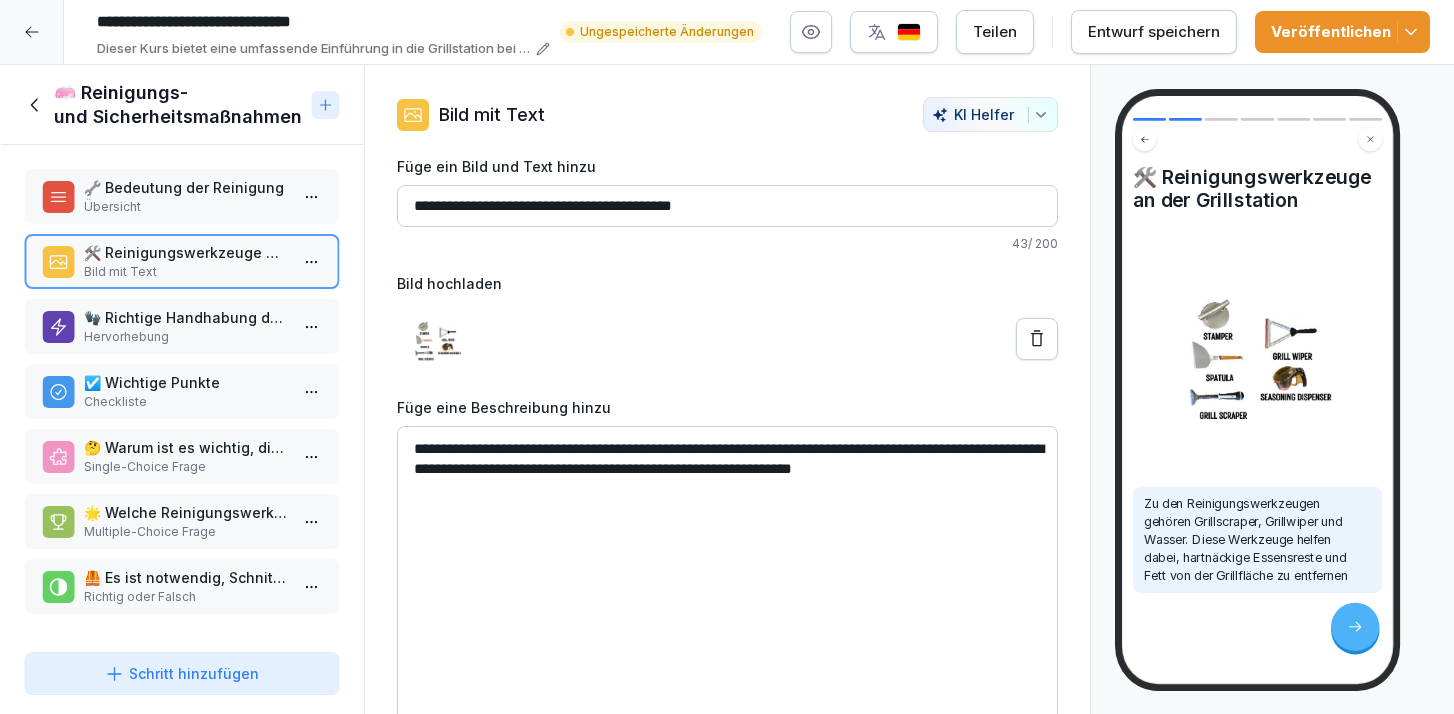 click on "🧤 Richtige Handhabung der Werkzeuge" at bounding box center [186, 317] 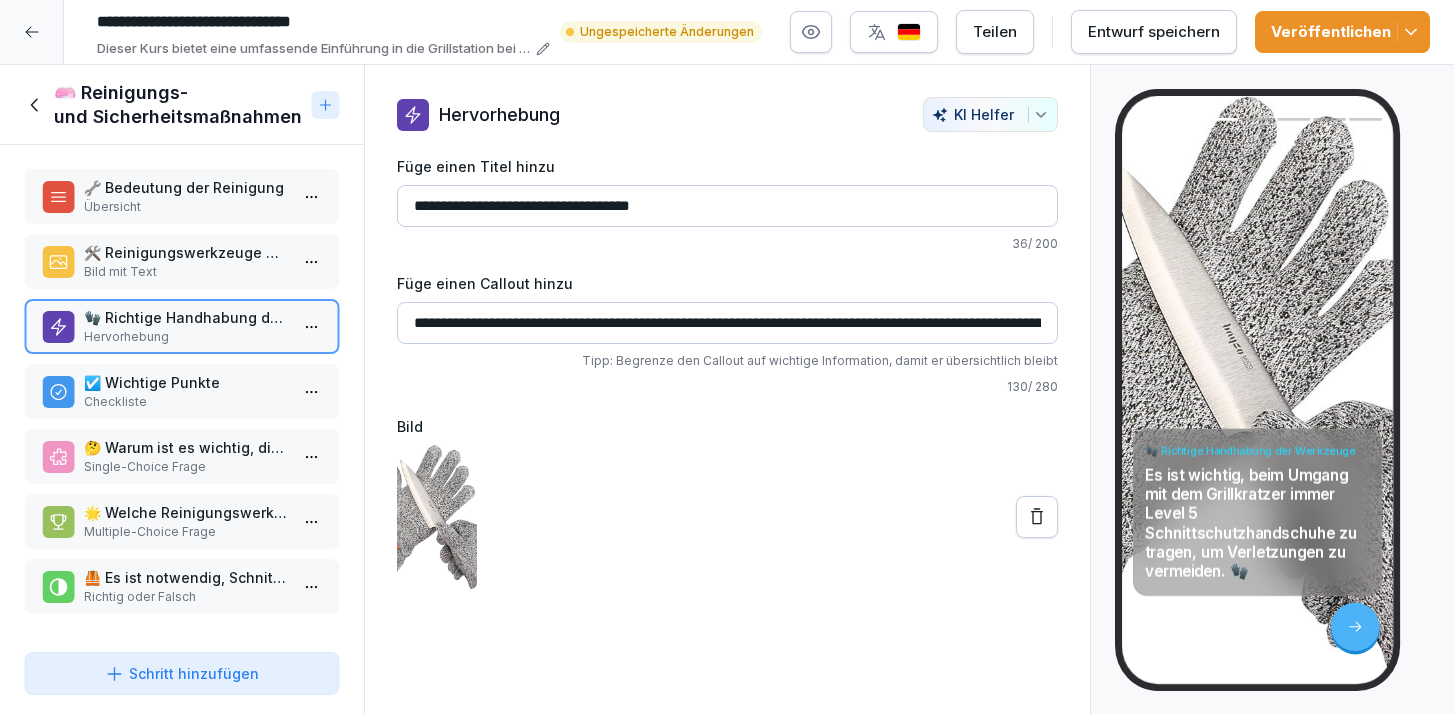 click on "Checkliste" at bounding box center (186, 402) 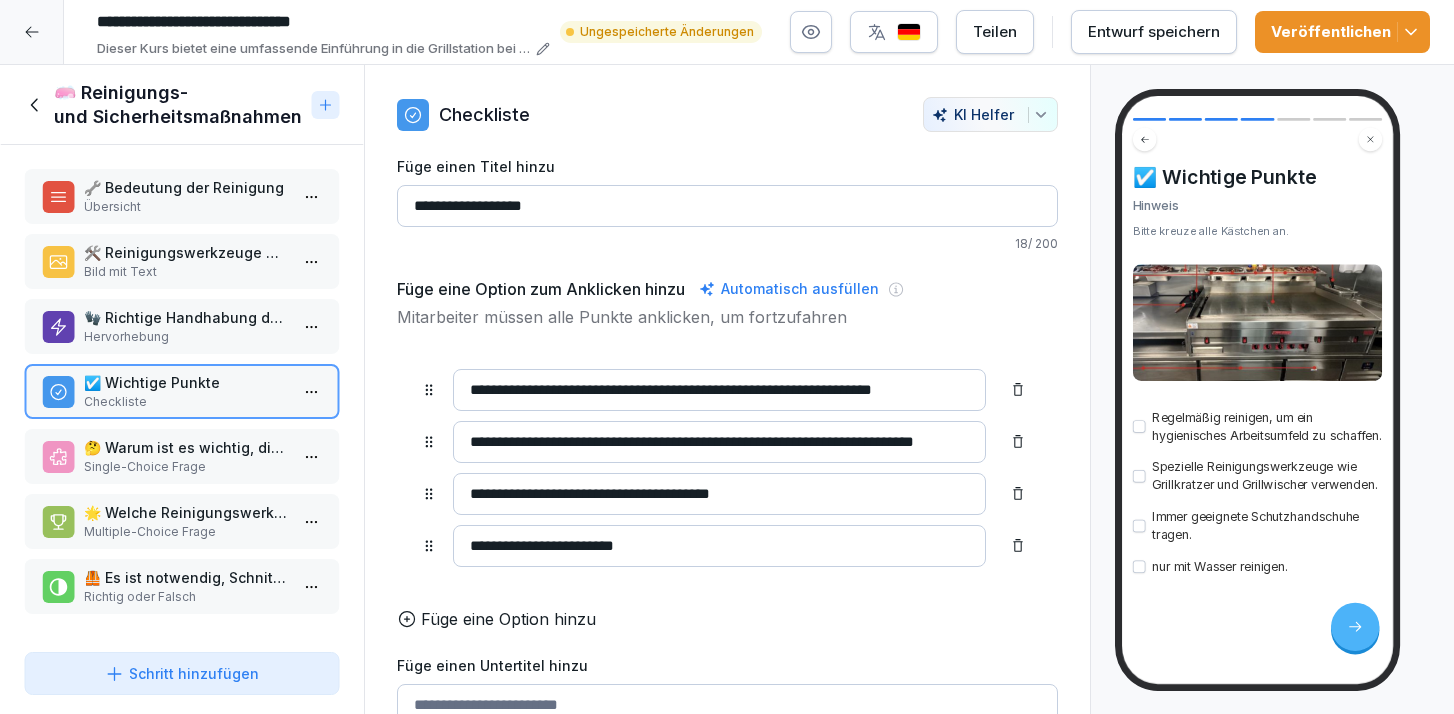 click on "Single-Choice Frage" at bounding box center [186, 467] 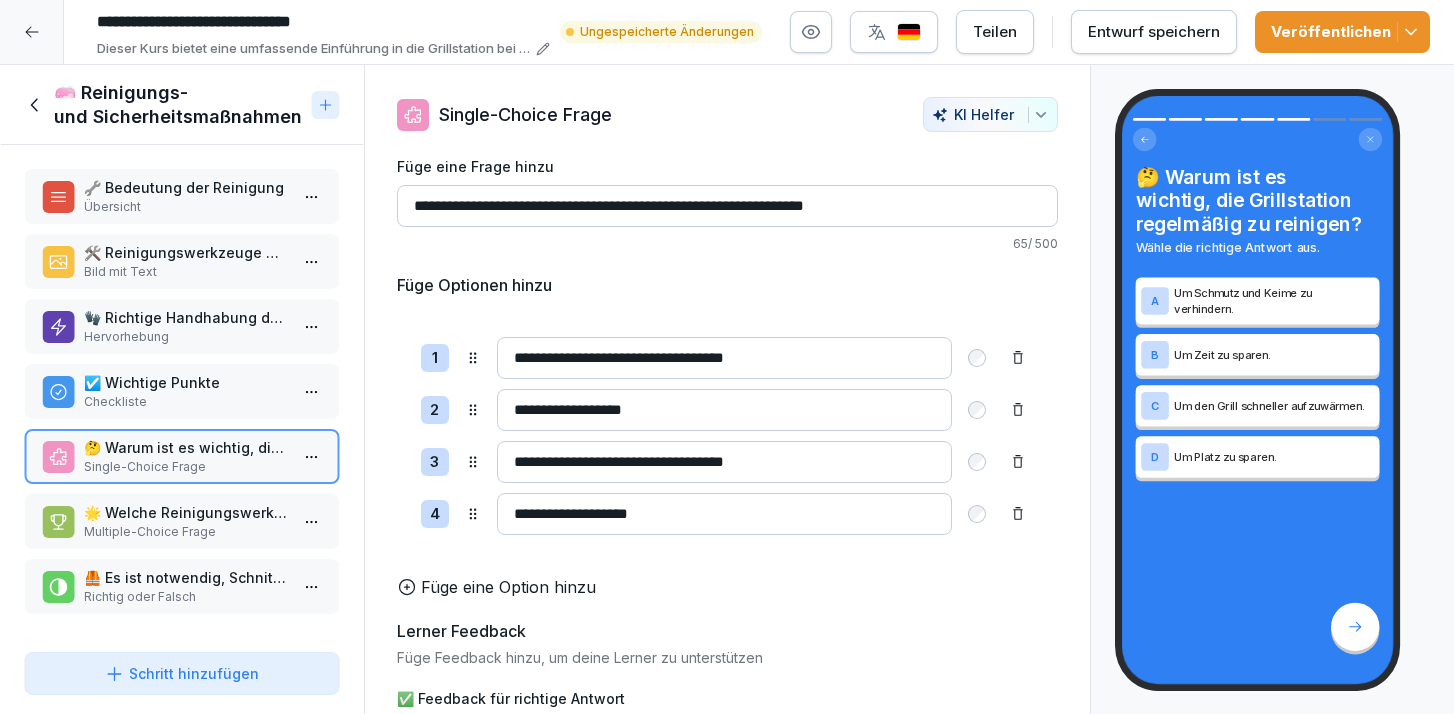 click on "🌟 Welche Reinigungswerkzeuge sollten an der Grillstation verwendet werden? Wählen Sie alle zutreffenden Antworten." at bounding box center [186, 512] 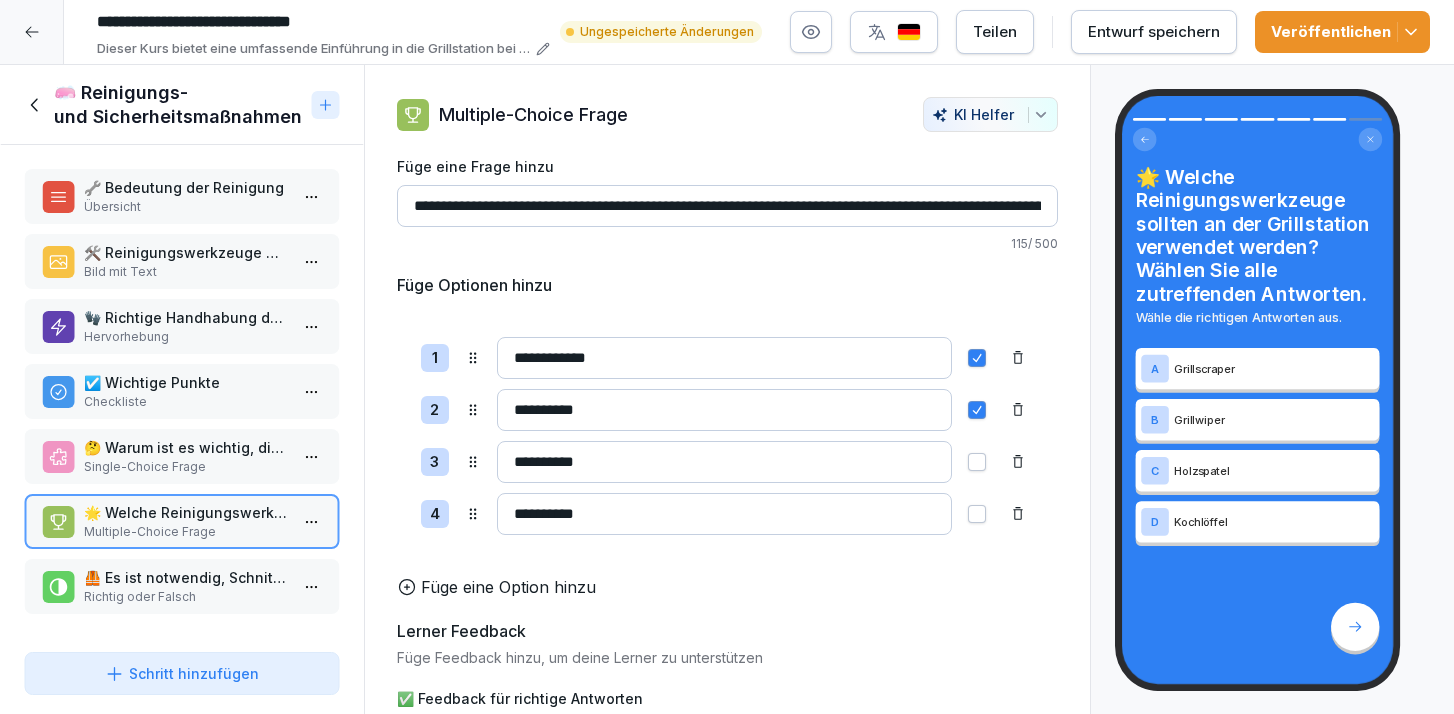 click on "🦺 Es ist notwendig, Schnittschutzhandschuhe beim wechsel der Blades des Grillscrapers zu tragen." at bounding box center [186, 577] 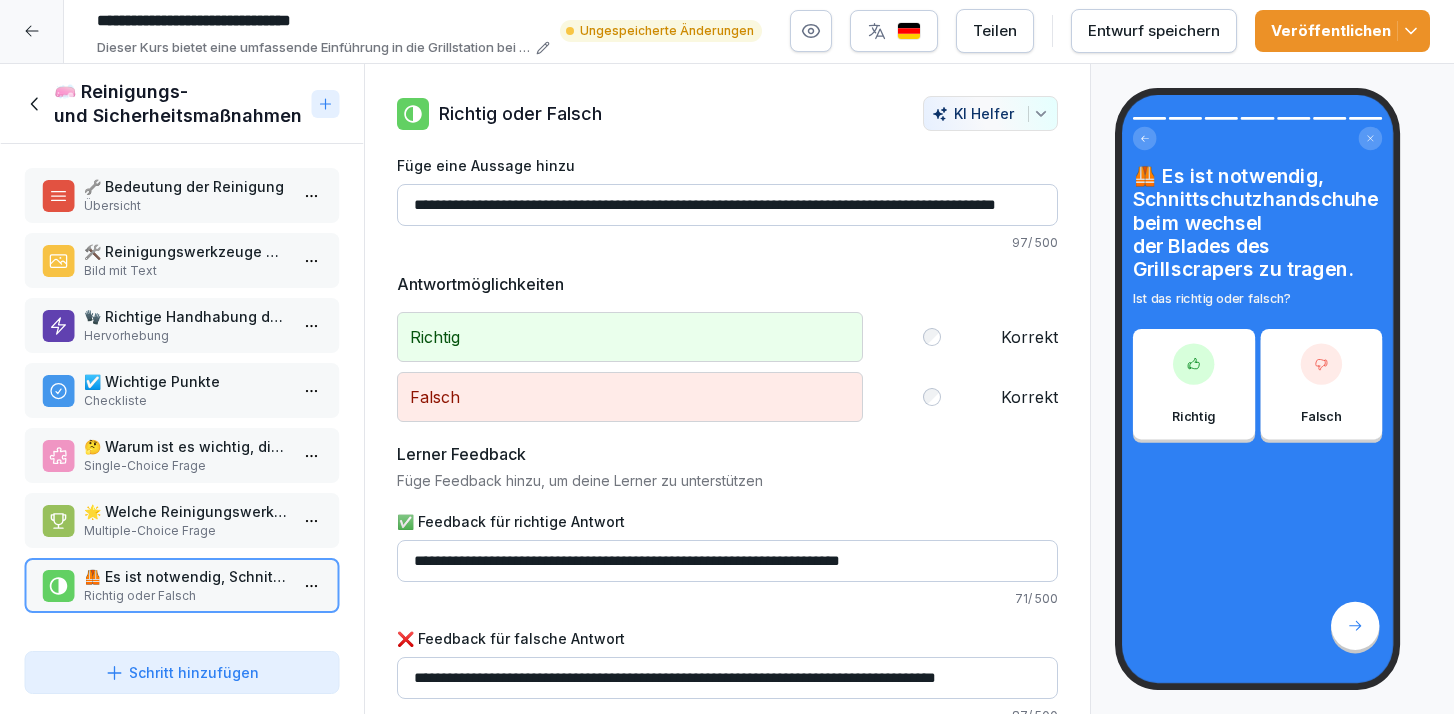 click 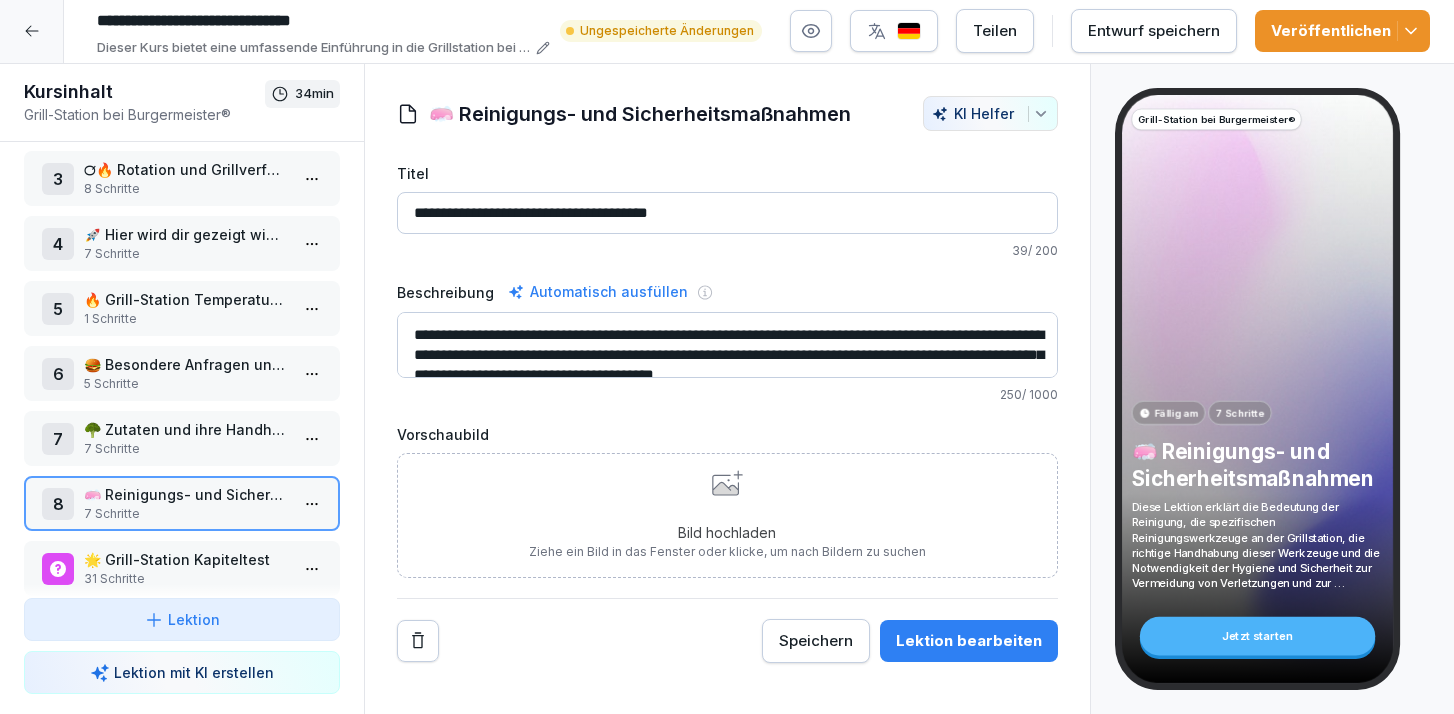 scroll, scrollTop: 167, scrollLeft: 0, axis: vertical 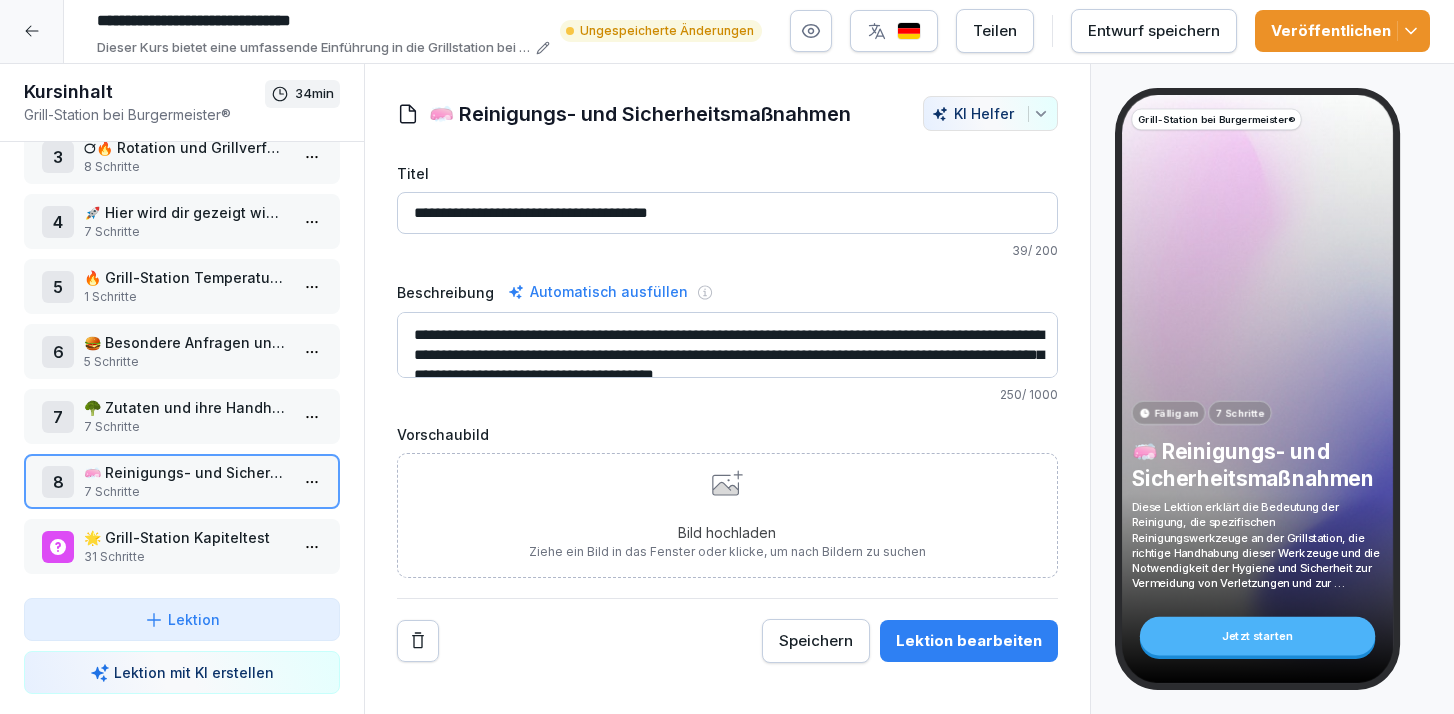 click on "🌟 Grill-Station Kapiteltest" at bounding box center (186, 537) 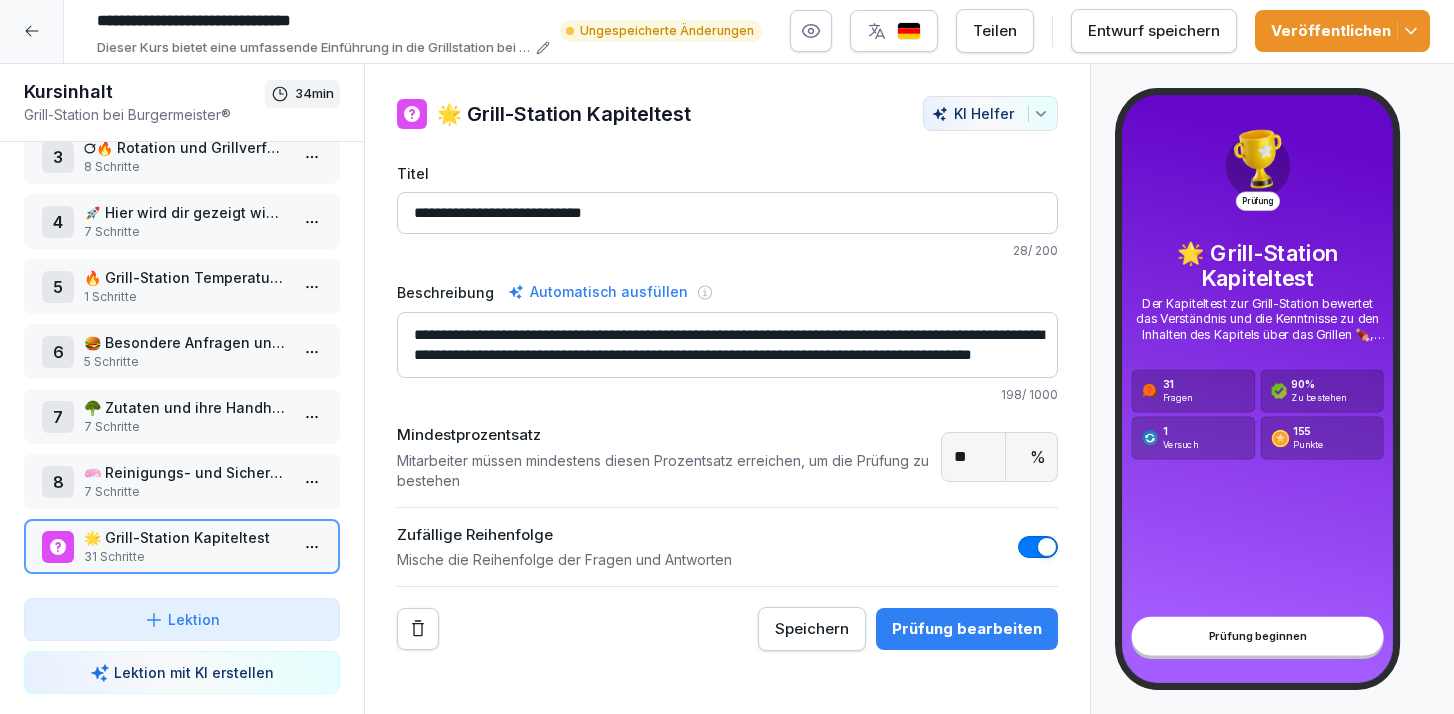 click on "Prüfung bearbeiten" at bounding box center (967, 629) 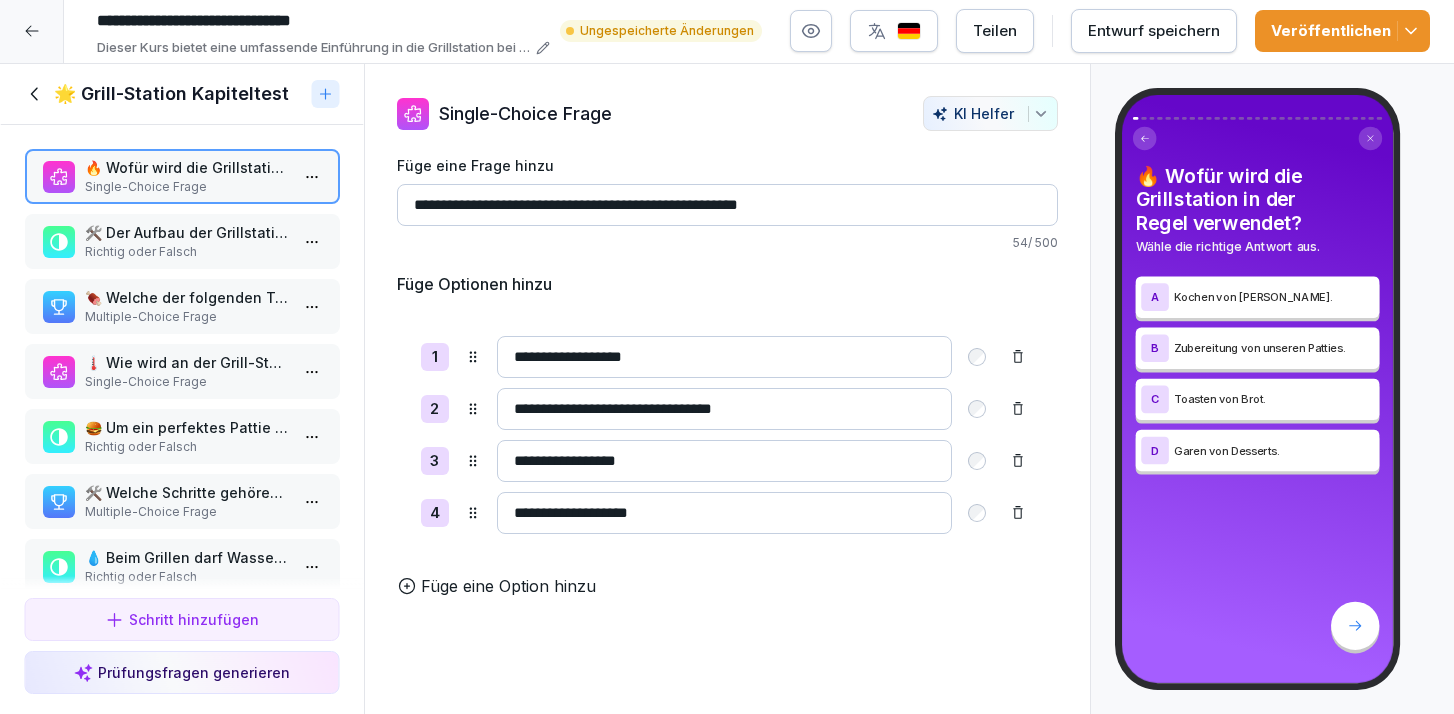 click on "🛠️ Der Aufbau der Grillstation ist flexibel anpassbar. Richtig oder Falsch" at bounding box center (182, 241) 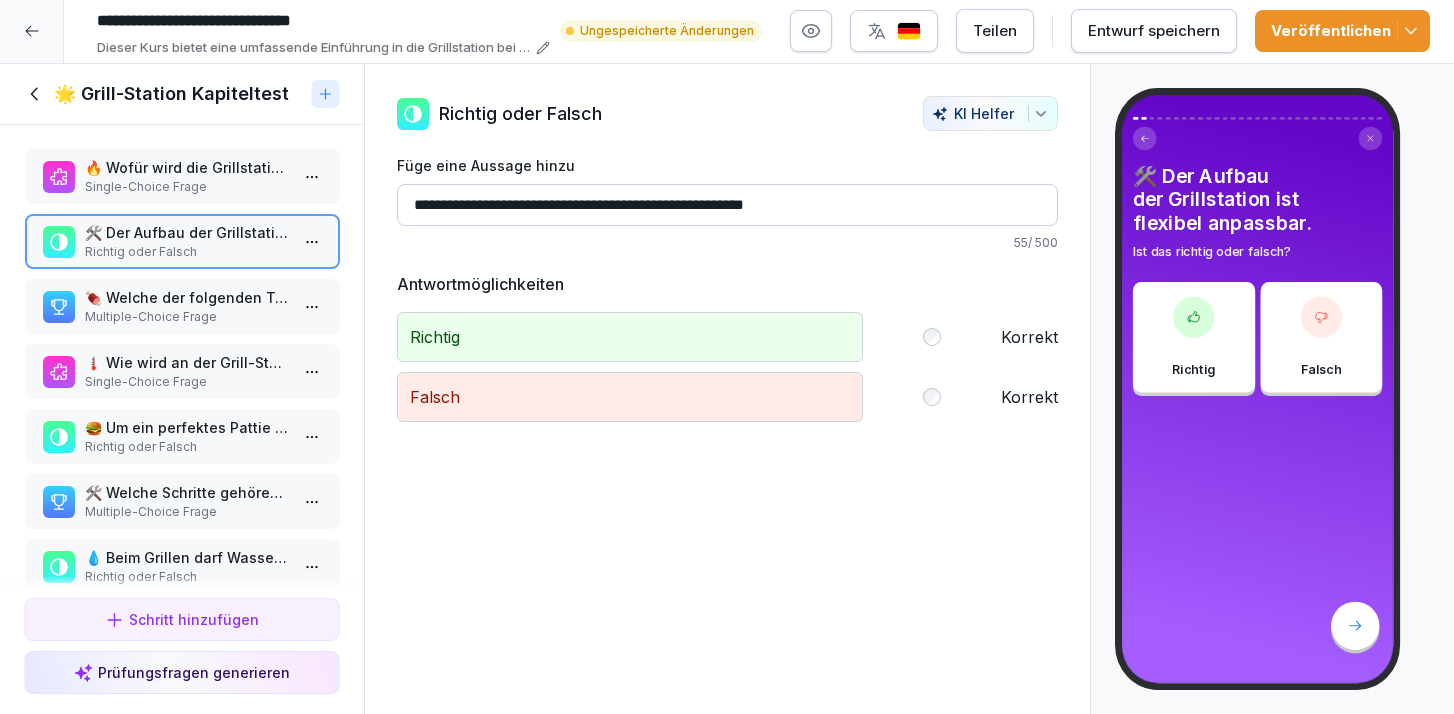 click on "🍖 Welche der folgenden Tools gehören zur Grillstation? Wähle alle zutreffenden Antworten aus." at bounding box center [186, 297] 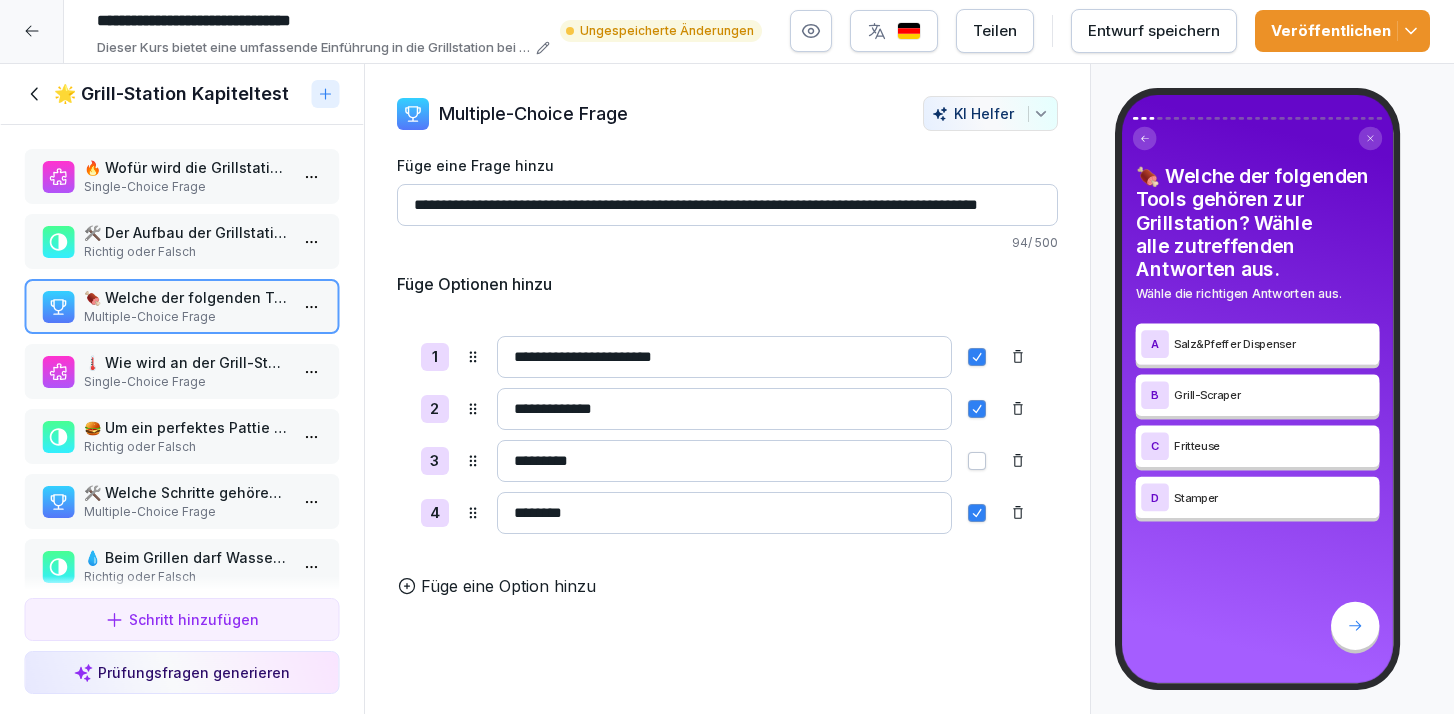 click at bounding box center (32, 31) 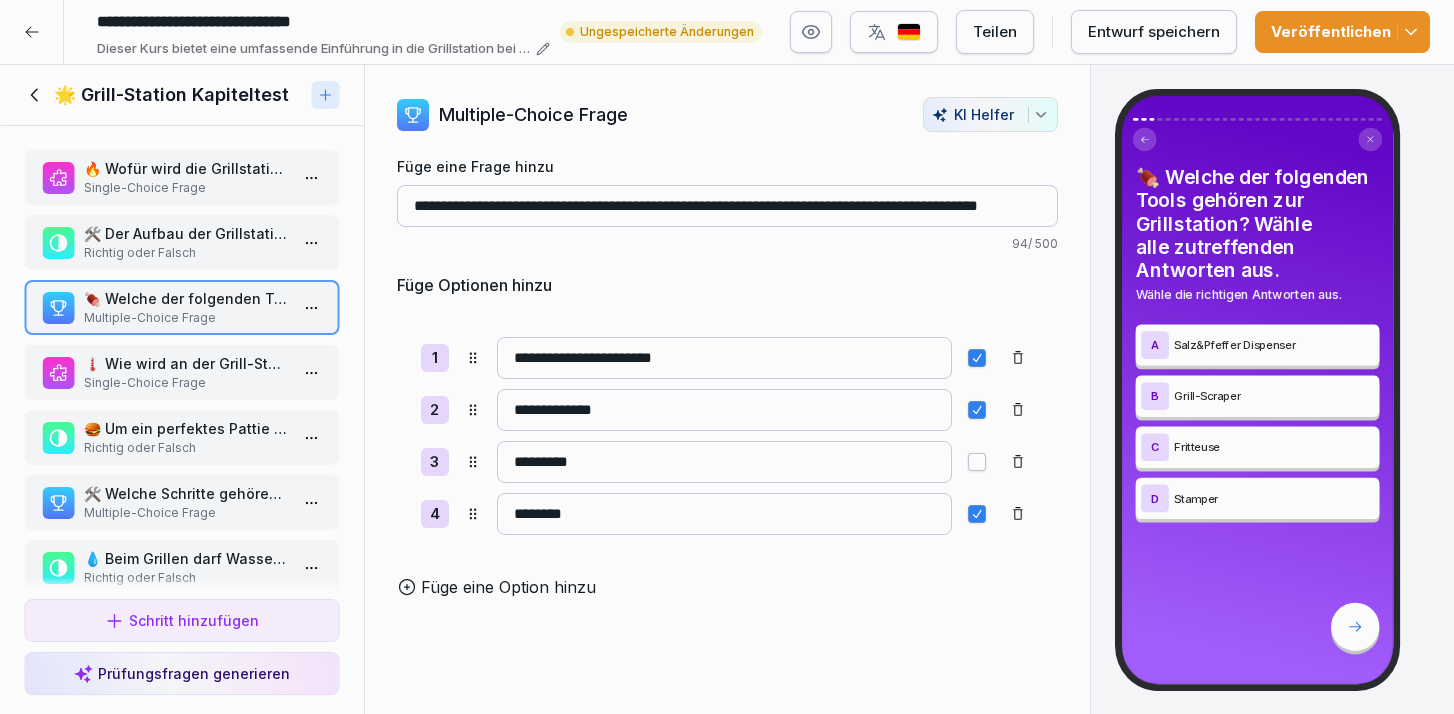 scroll, scrollTop: 0, scrollLeft: 0, axis: both 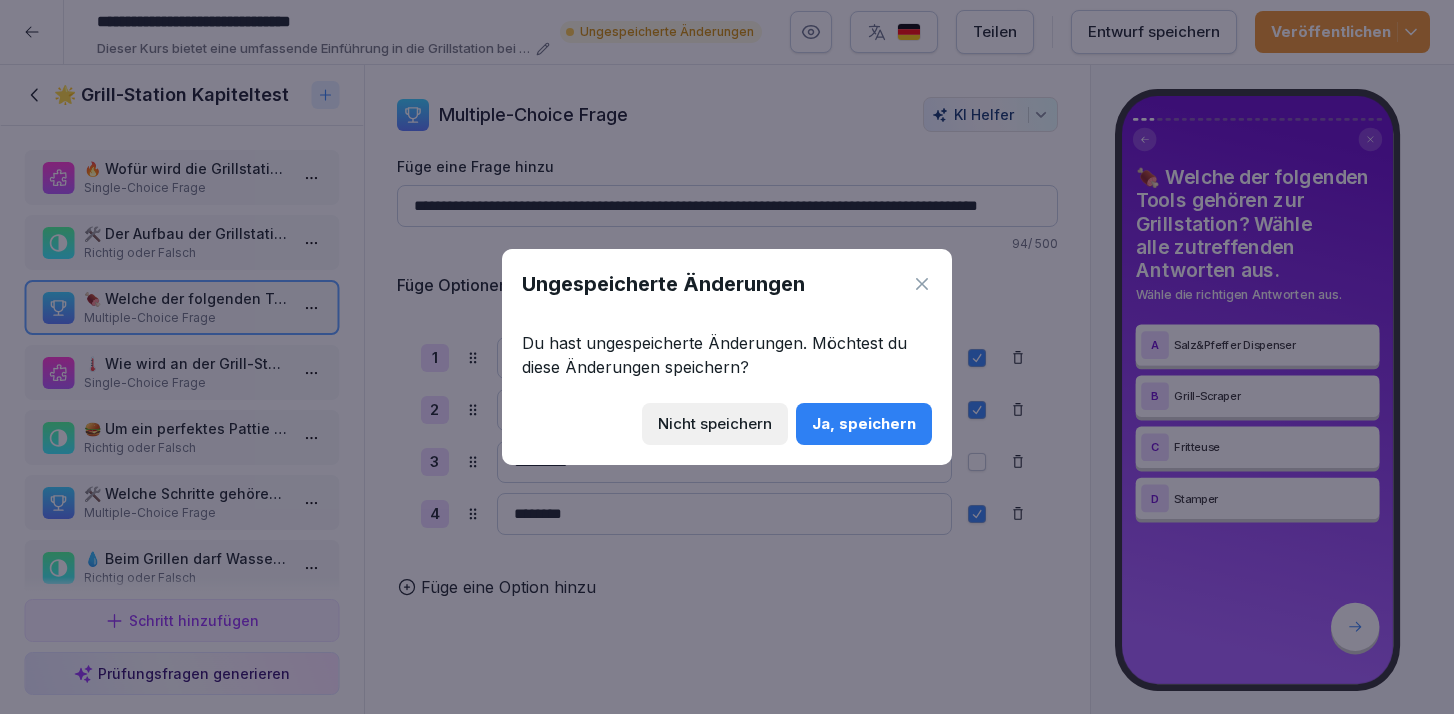 click on "Ja, speichern" at bounding box center [864, 424] 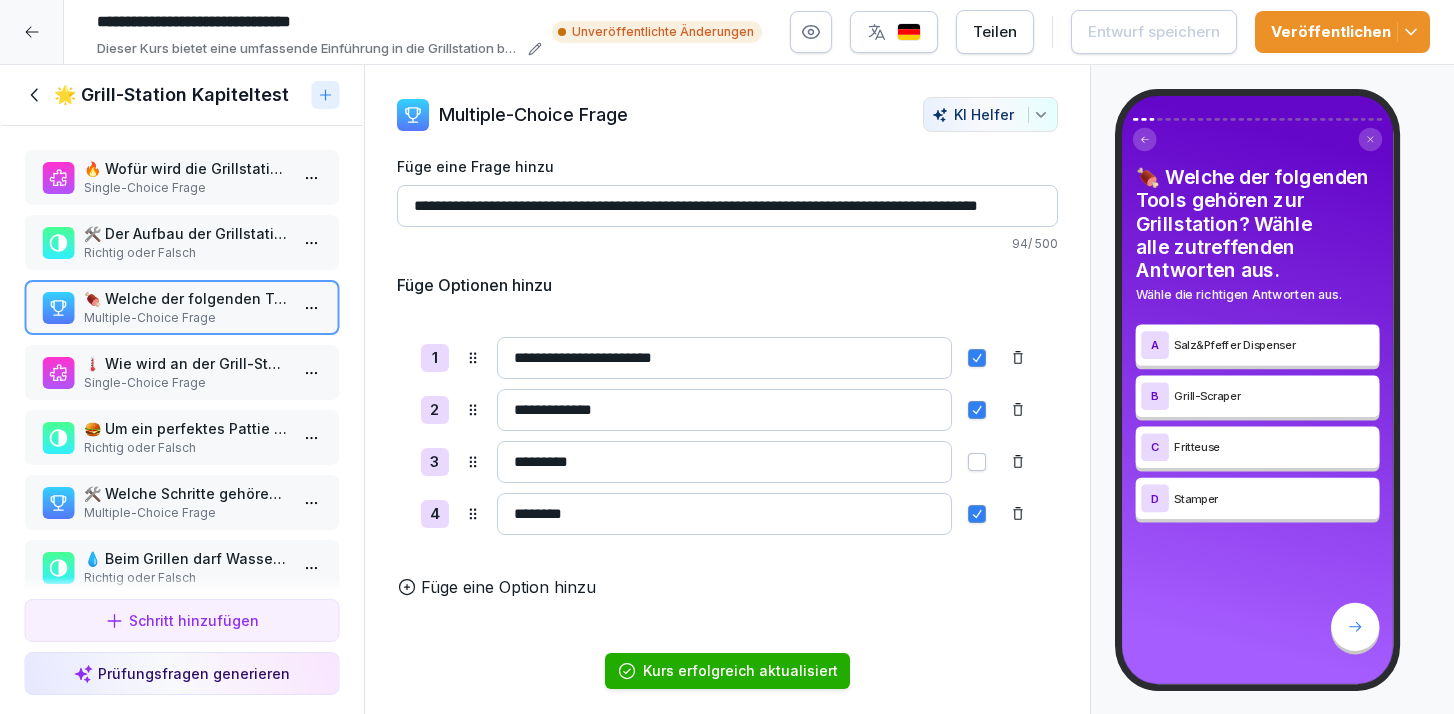 click 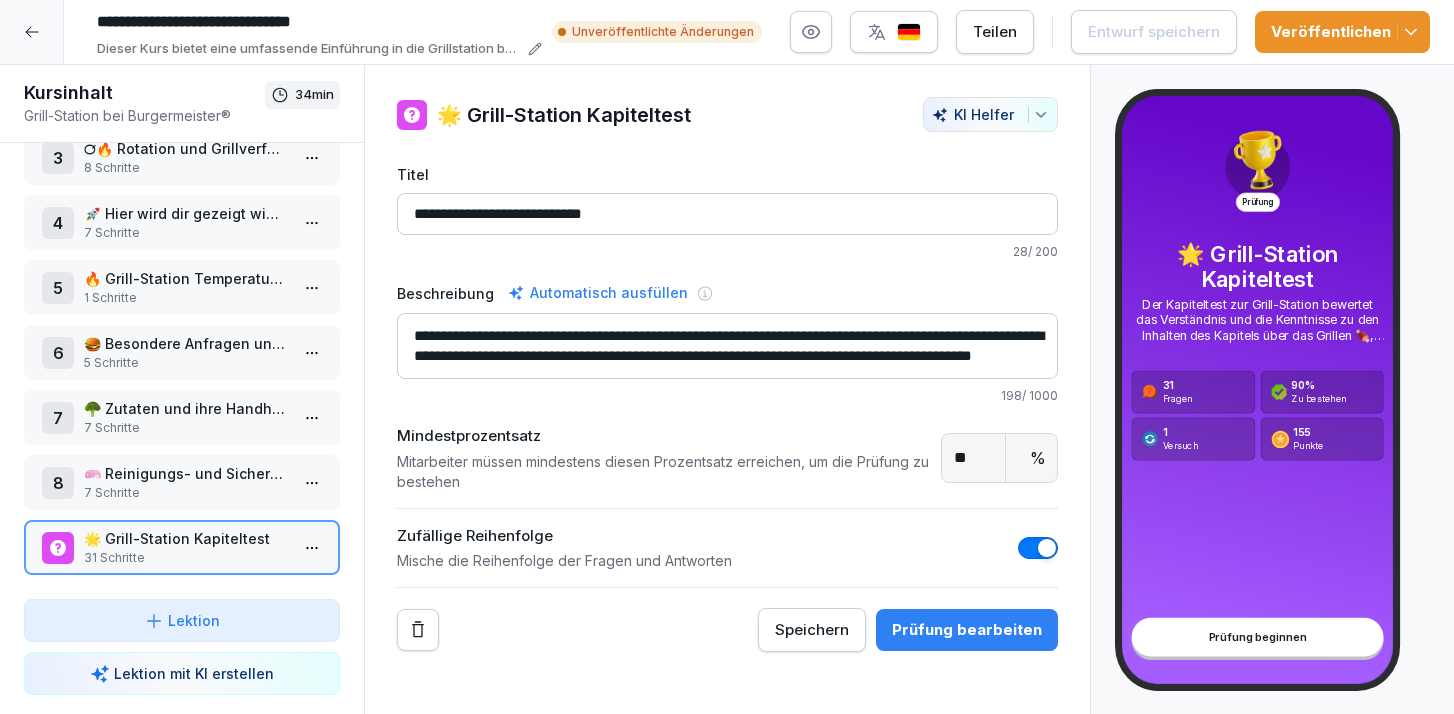 click 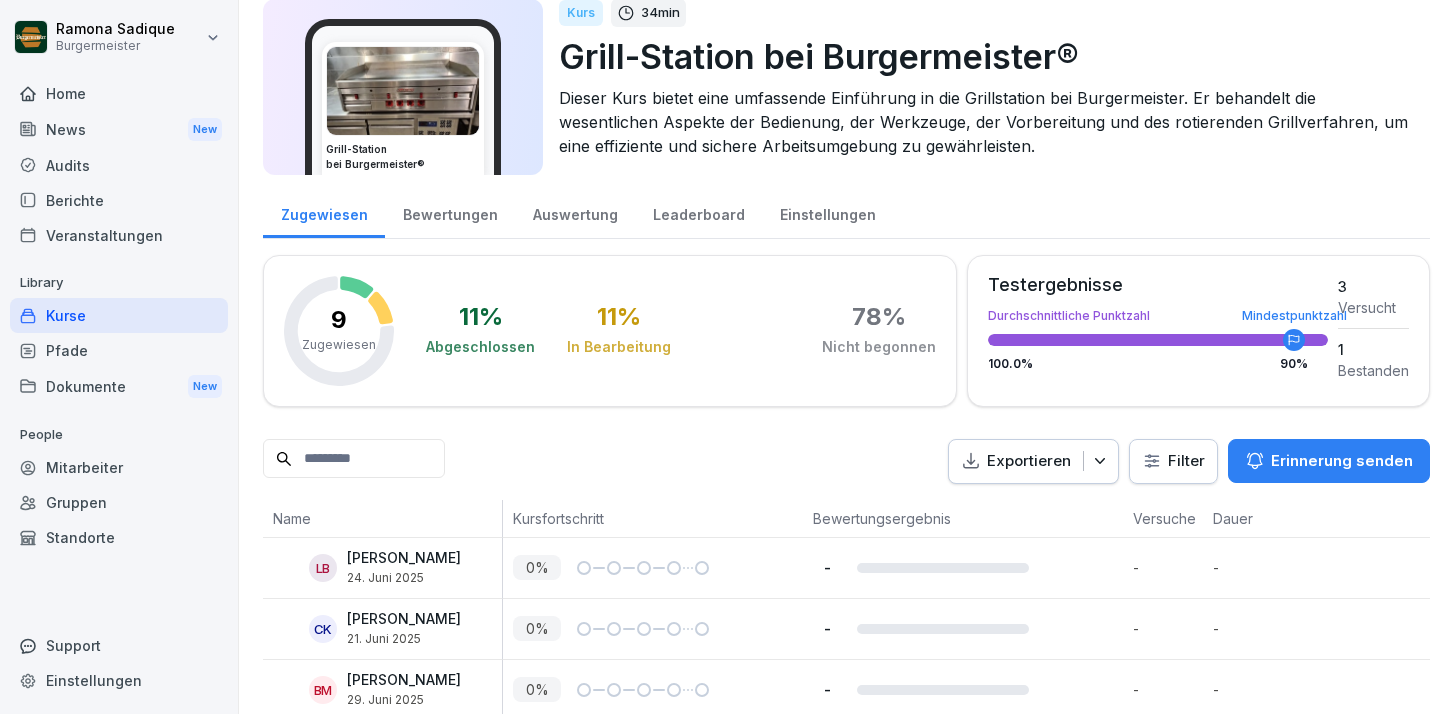 scroll, scrollTop: 0, scrollLeft: 0, axis: both 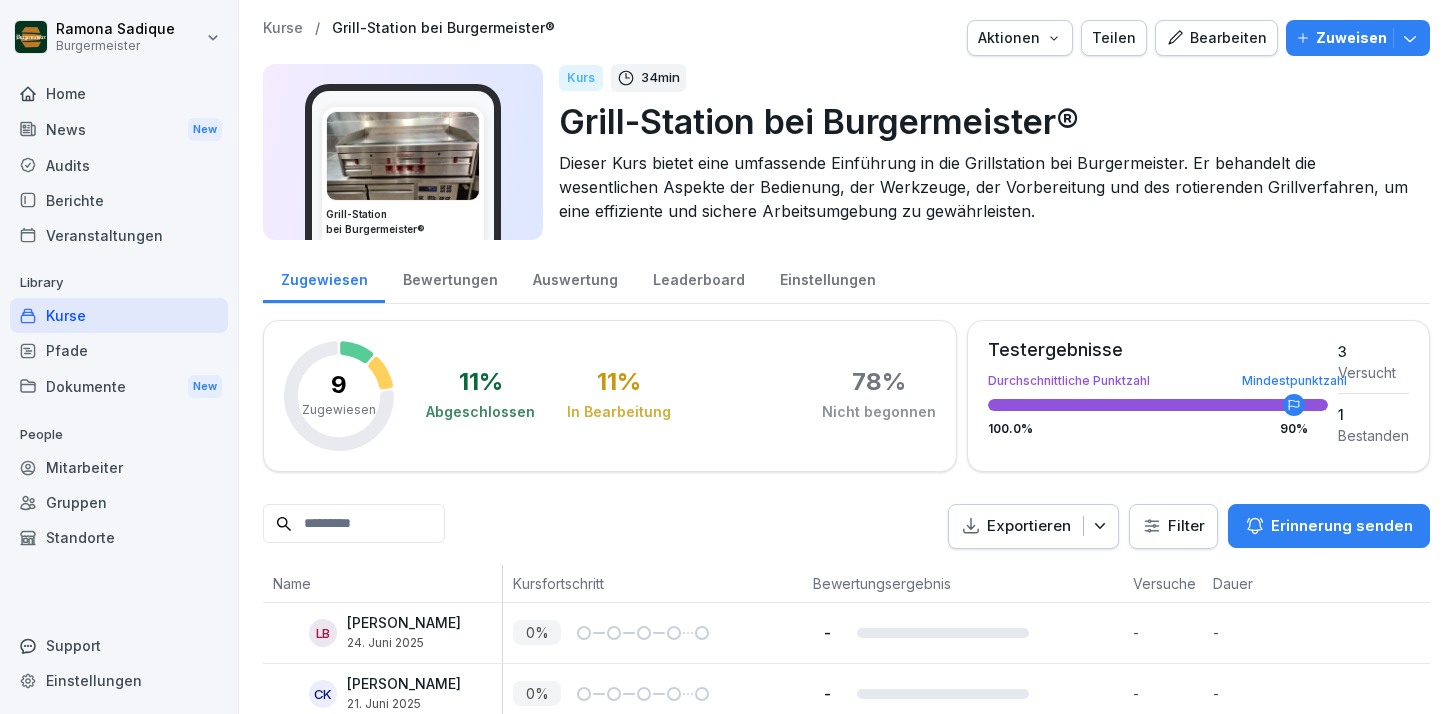 click on "Kurse" at bounding box center [119, 315] 